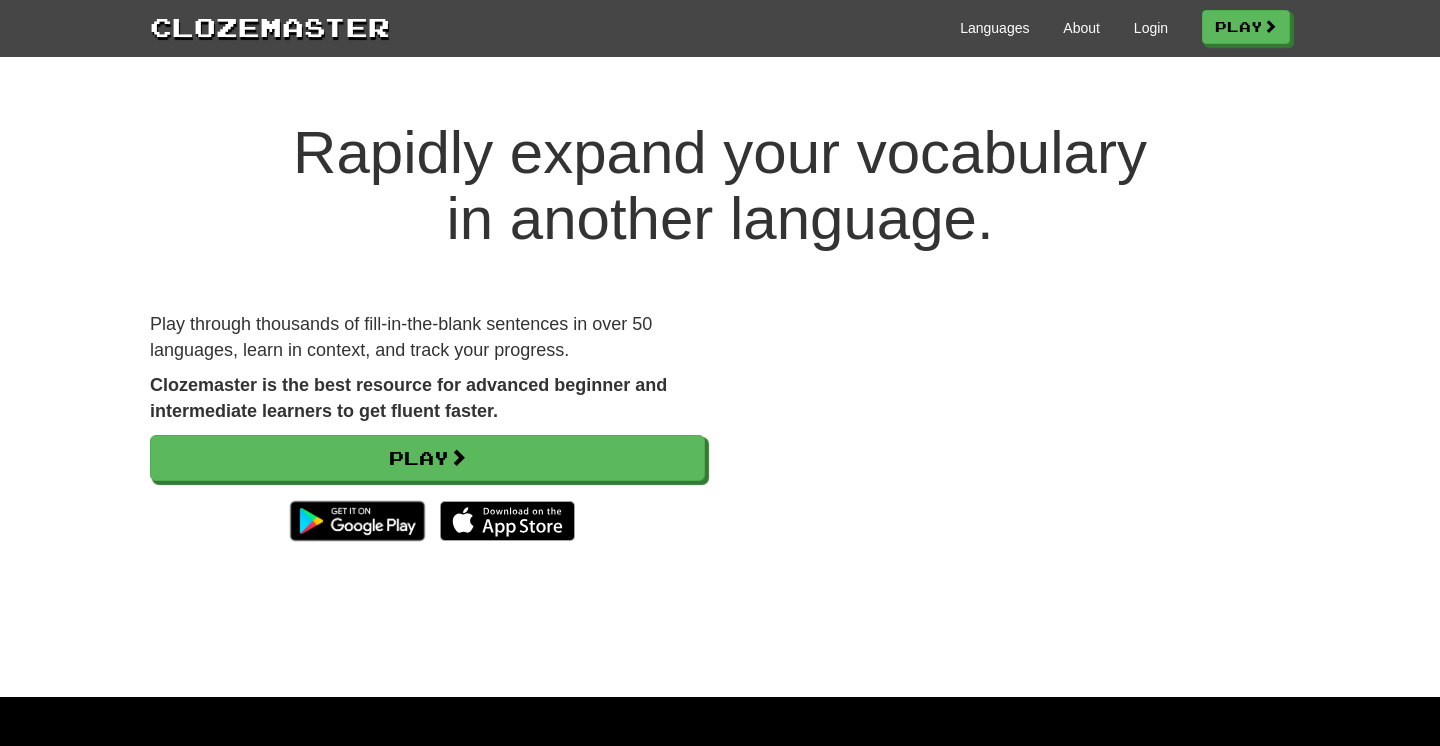 scroll, scrollTop: 0, scrollLeft: 0, axis: both 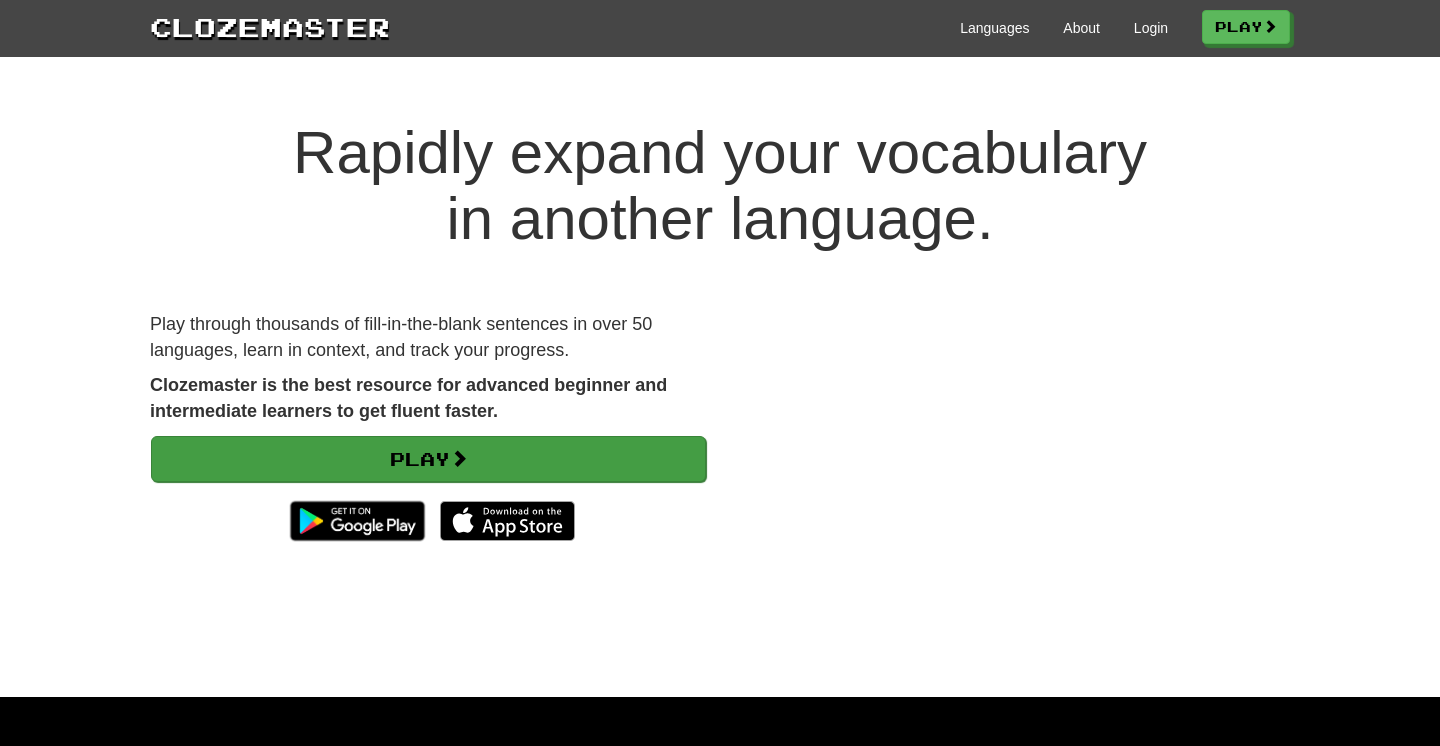 click on "Play" at bounding box center [428, 459] 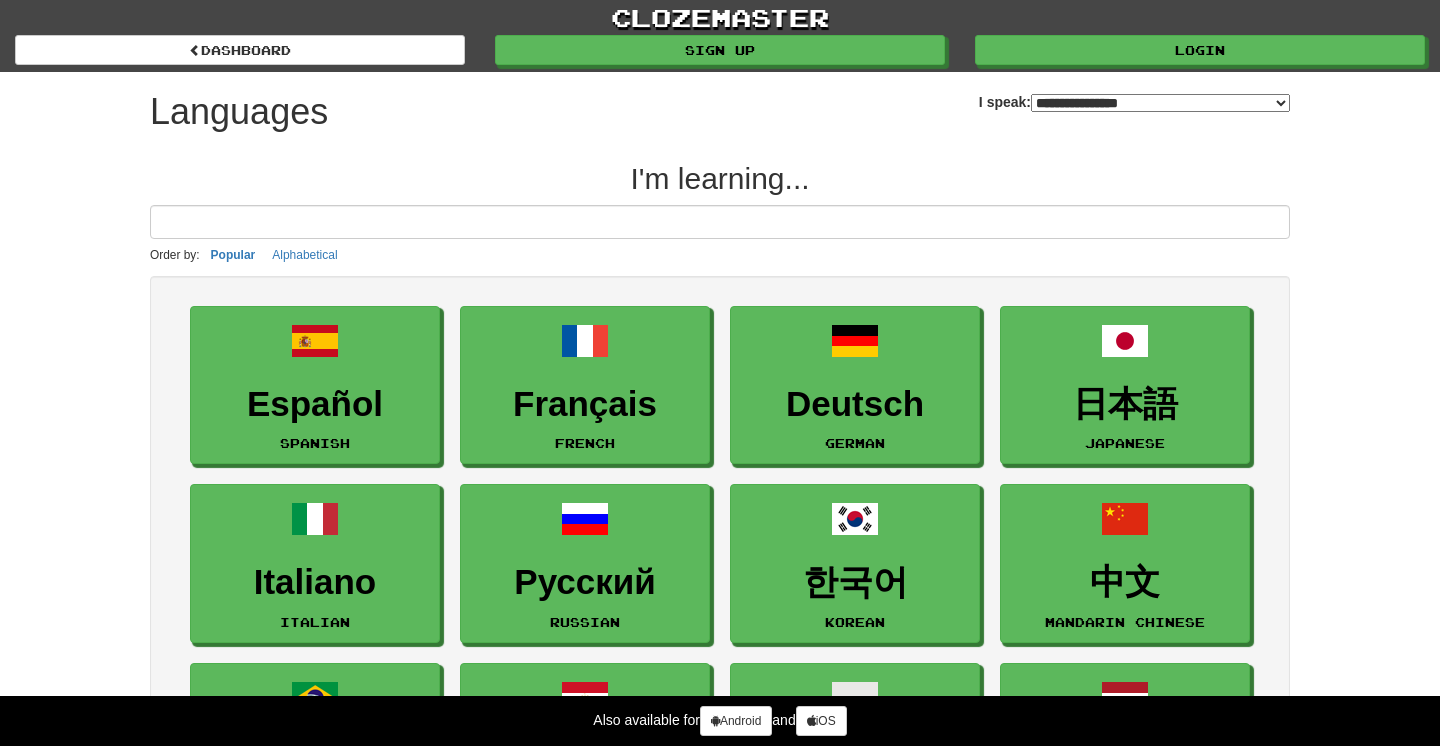 scroll, scrollTop: 0, scrollLeft: 0, axis: both 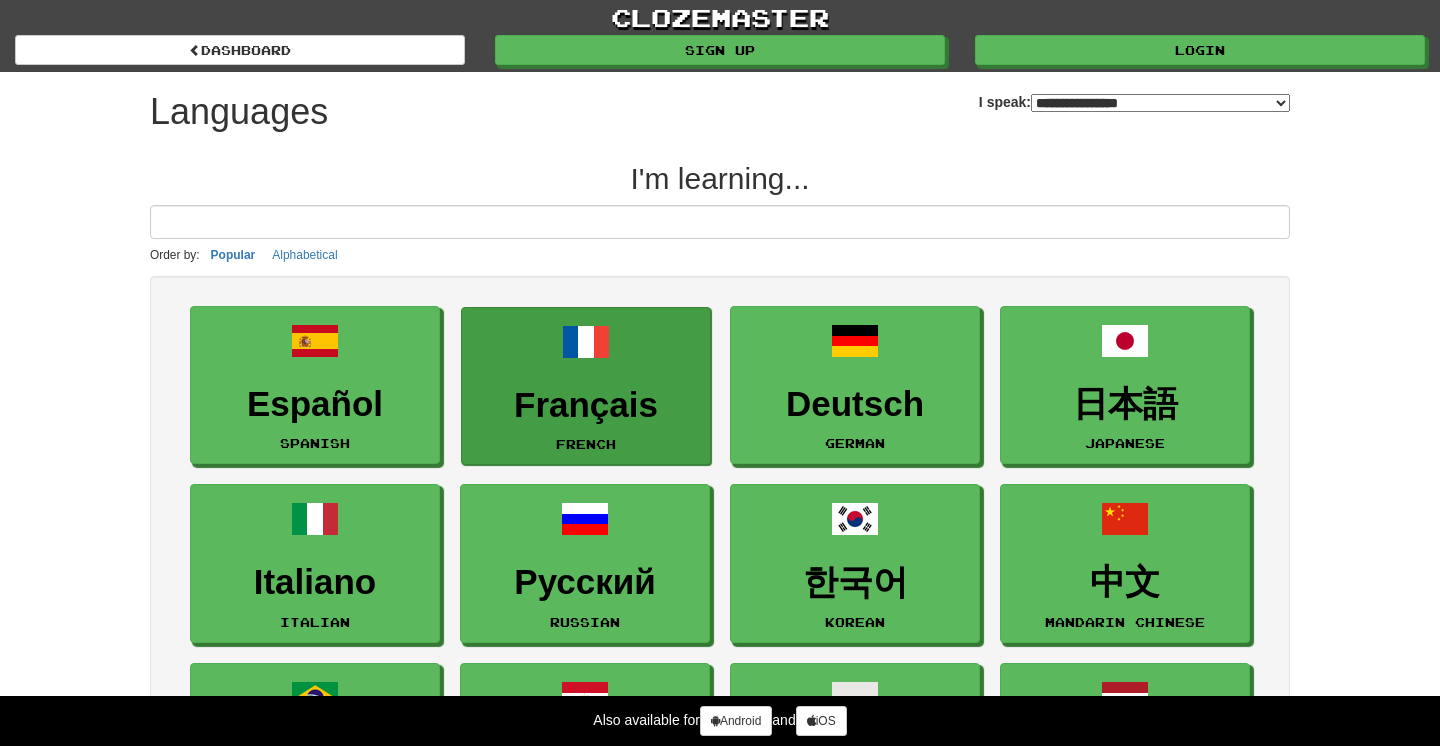 click on "Français French" at bounding box center (586, 386) 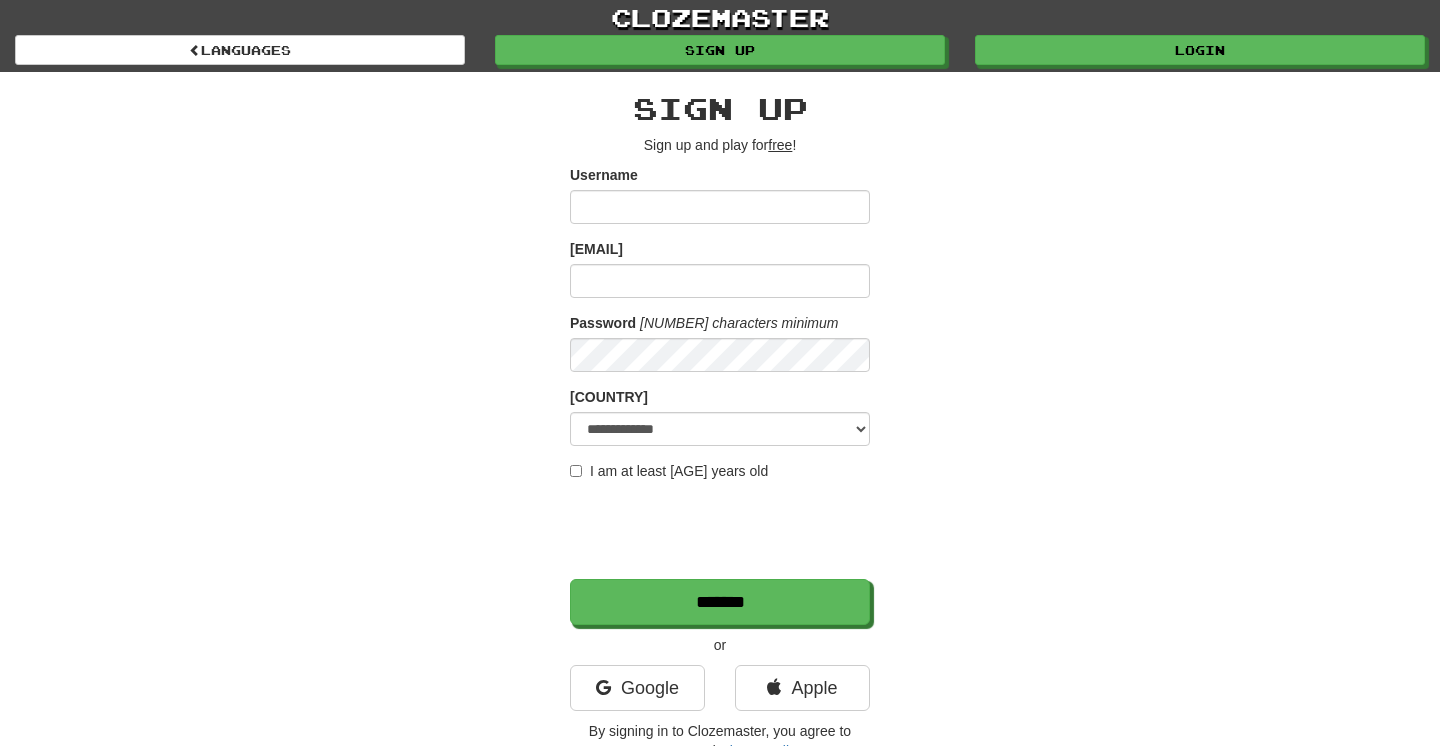 scroll, scrollTop: 0, scrollLeft: 0, axis: both 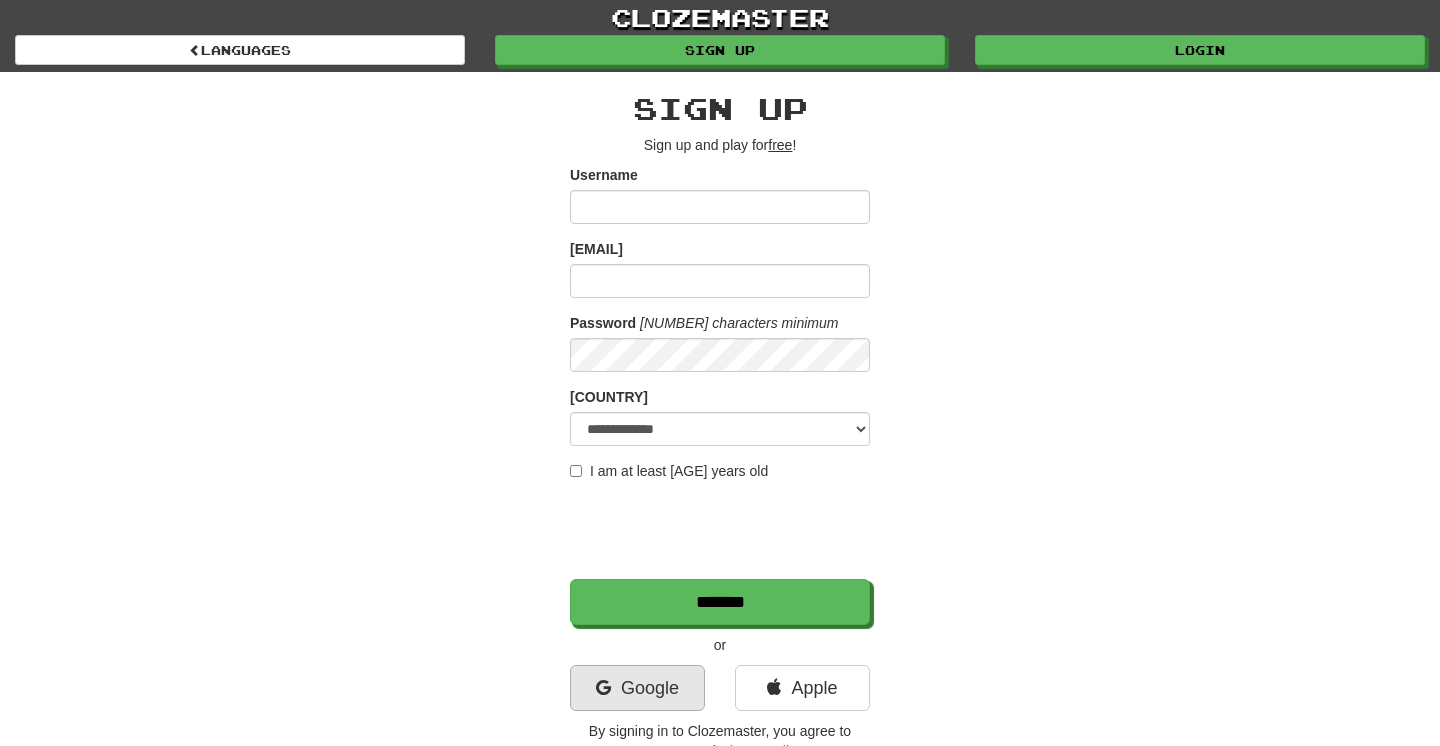 click on "Google" at bounding box center (637, 688) 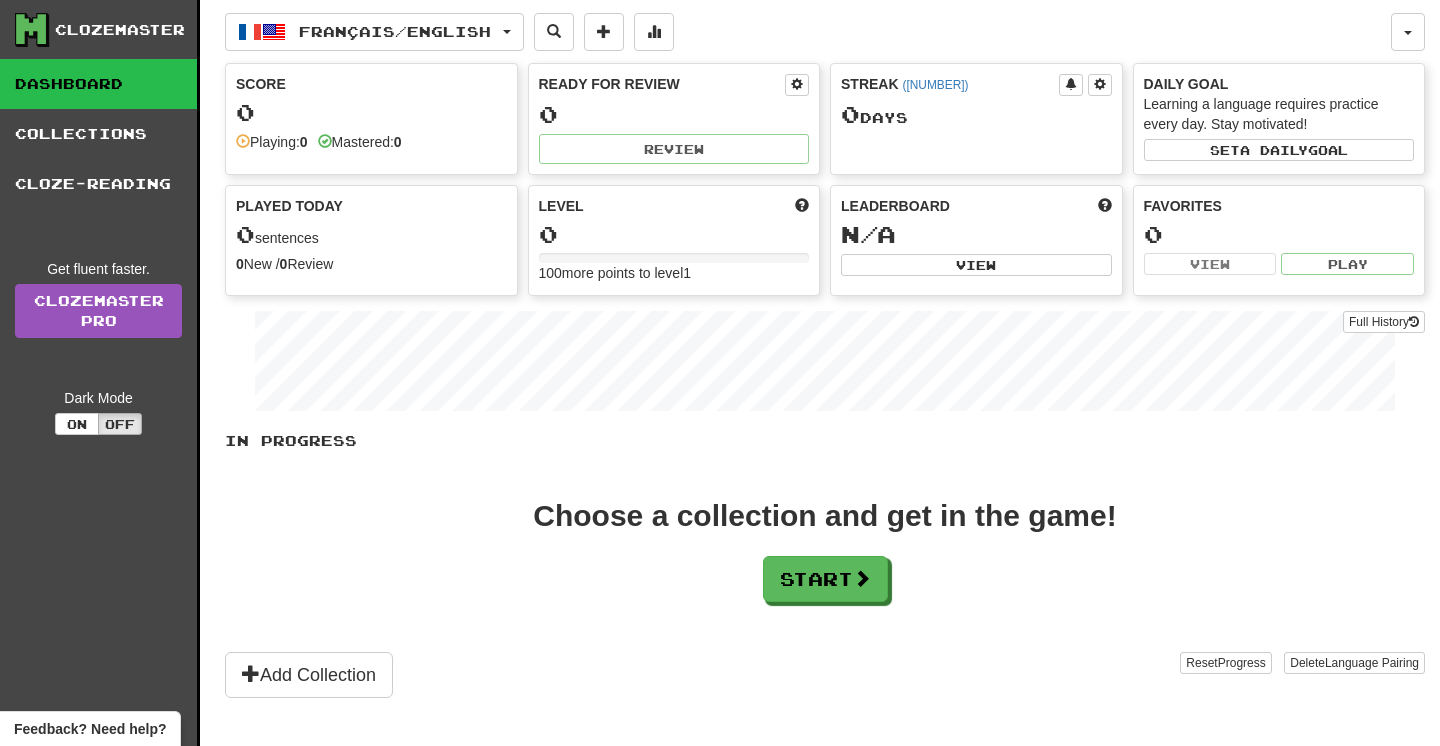 scroll, scrollTop: 0, scrollLeft: 0, axis: both 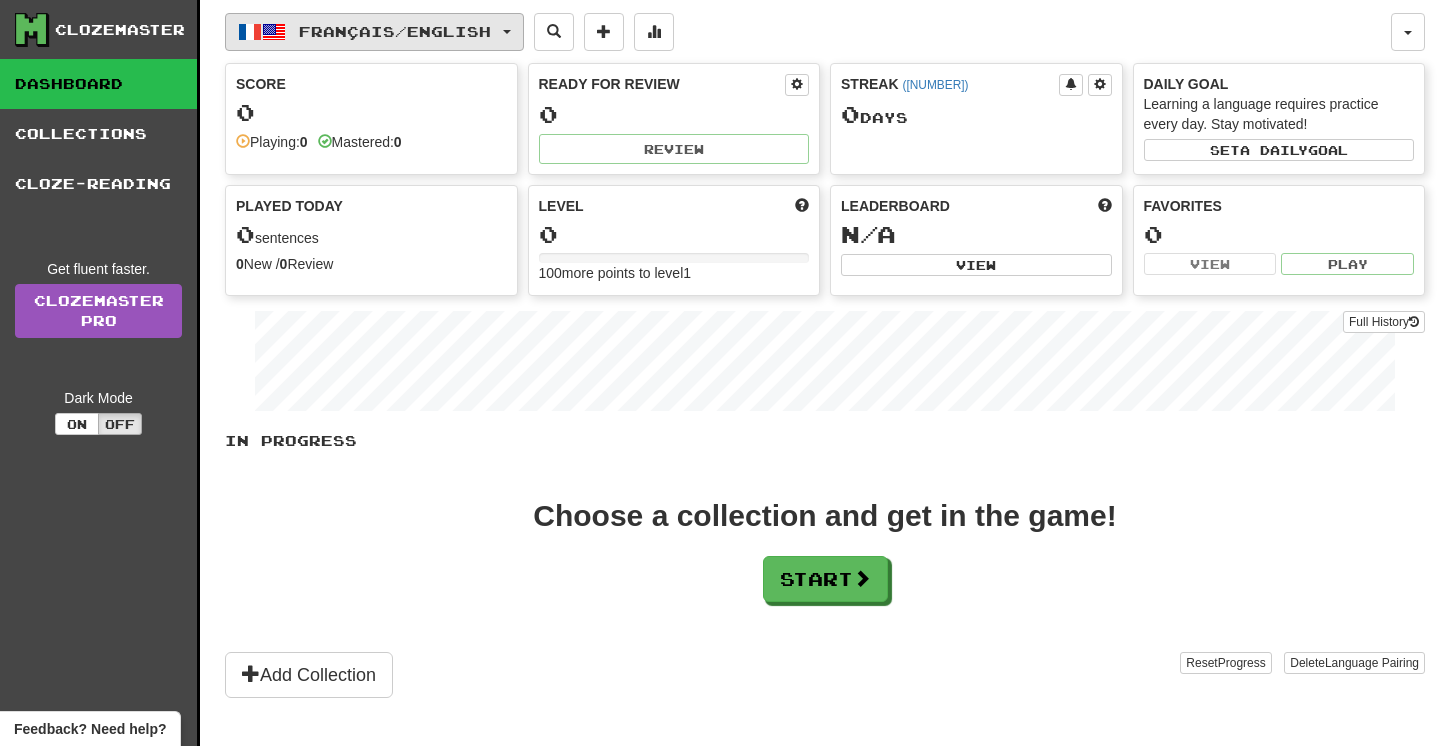 click on "Français  /  English" at bounding box center (395, 31) 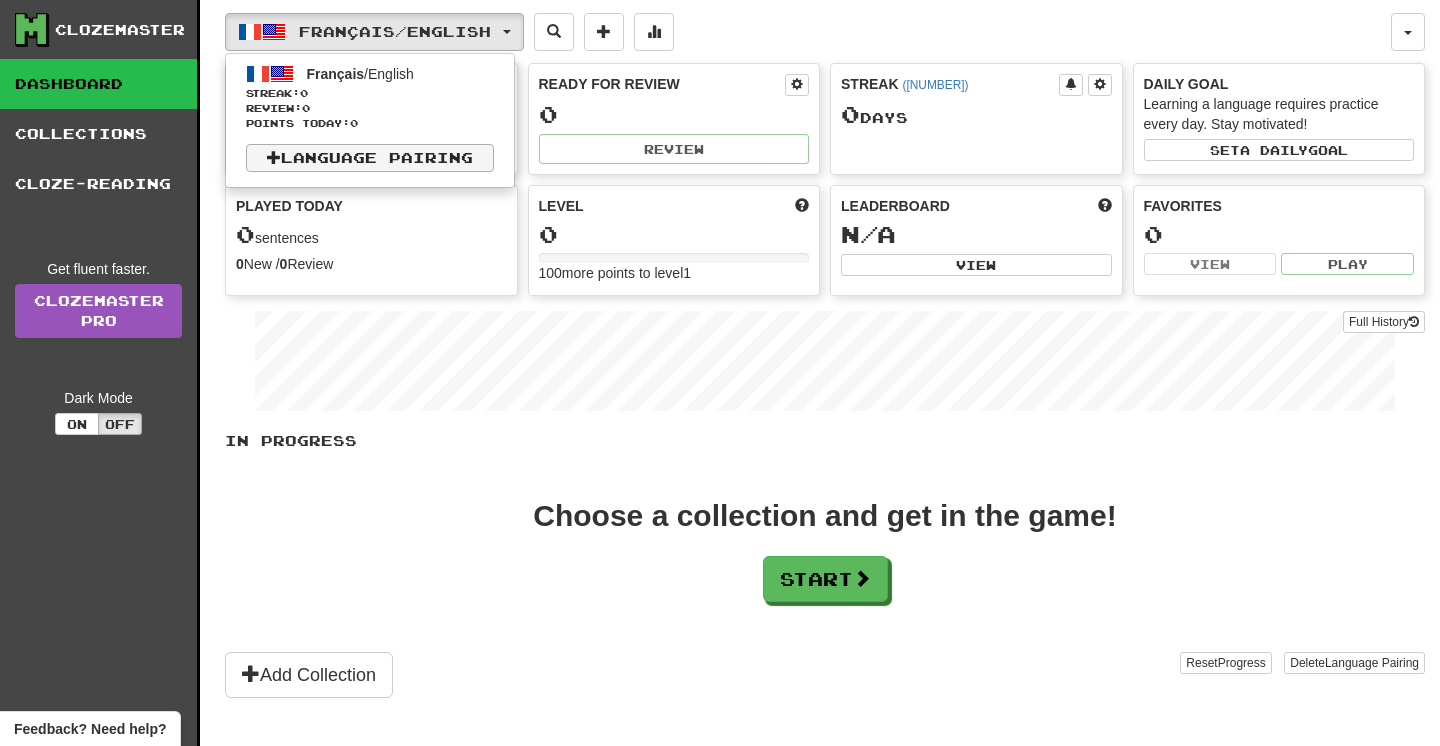click on "Language Pairing" at bounding box center [370, 158] 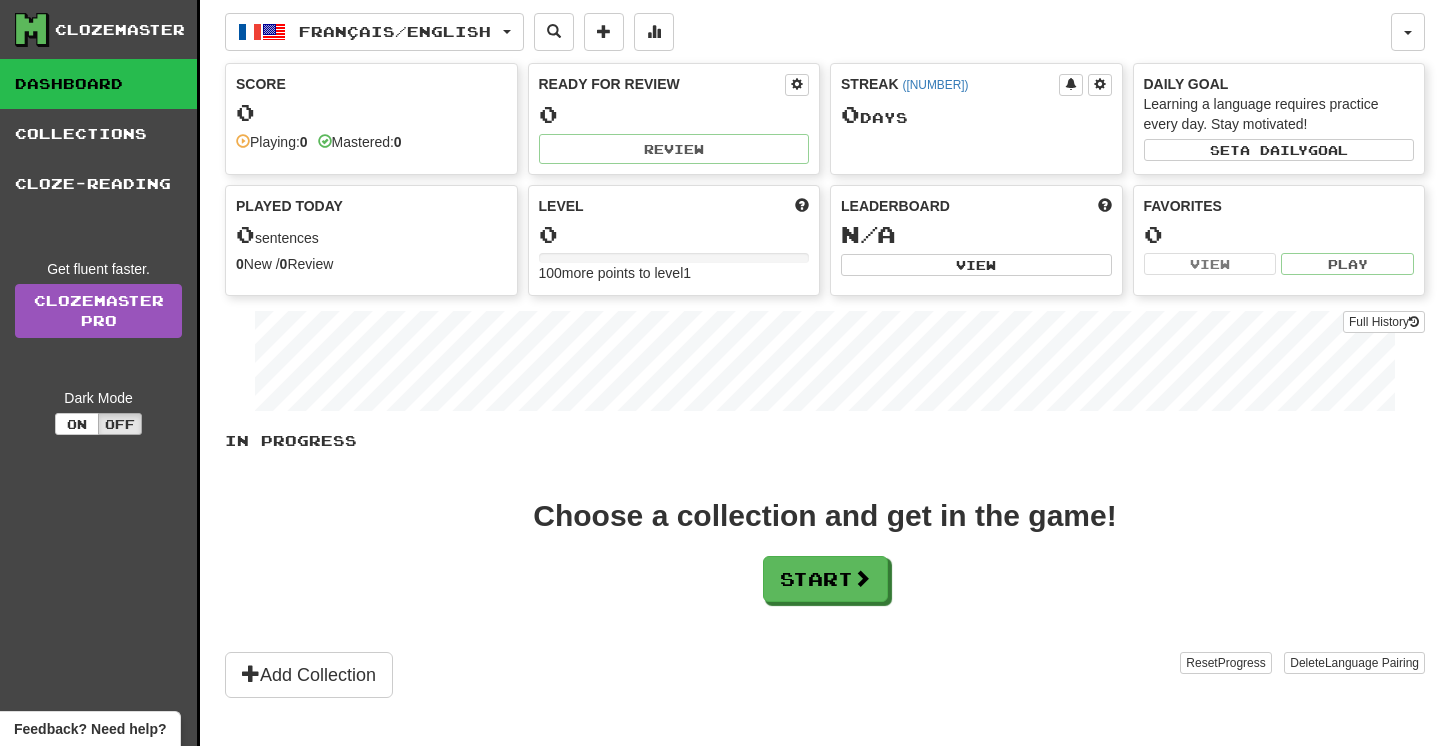 scroll, scrollTop: 0, scrollLeft: 0, axis: both 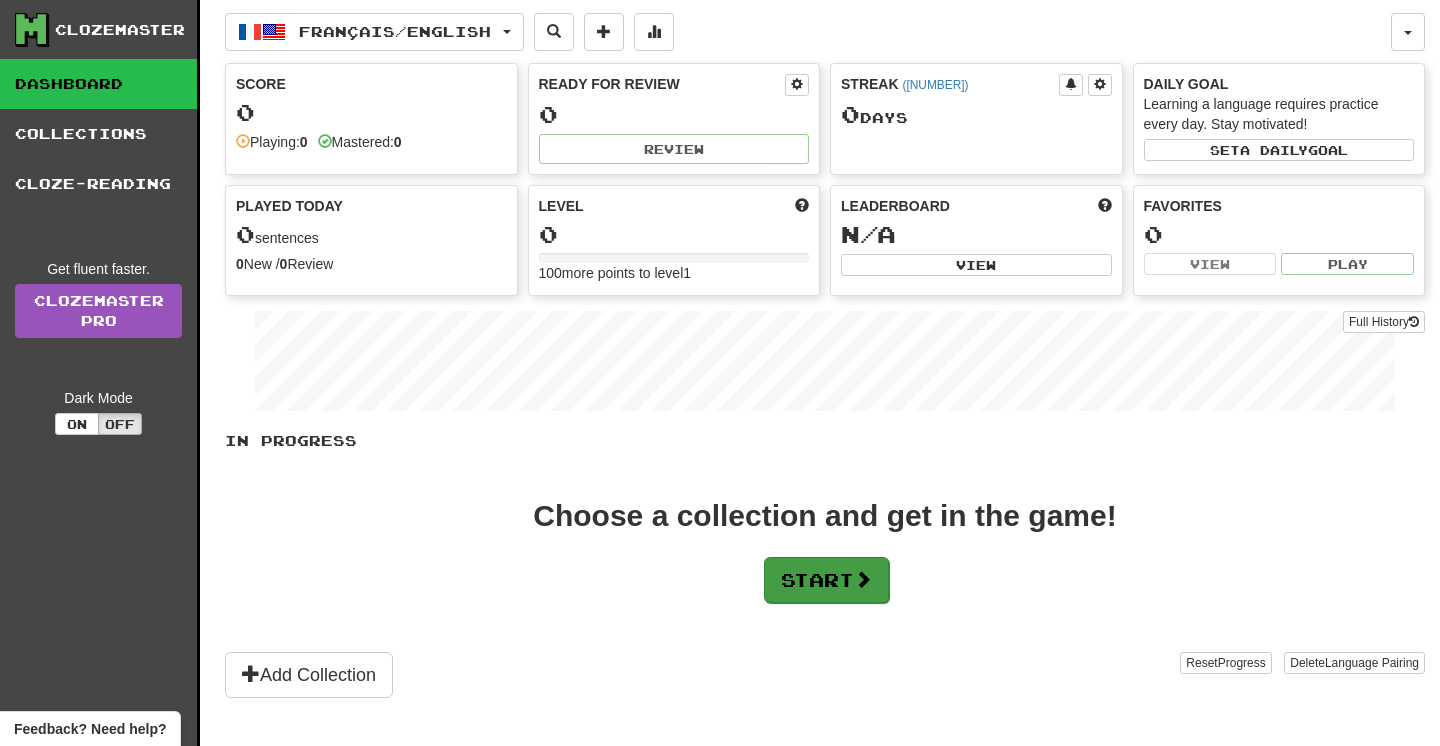 click on "Start" at bounding box center [826, 580] 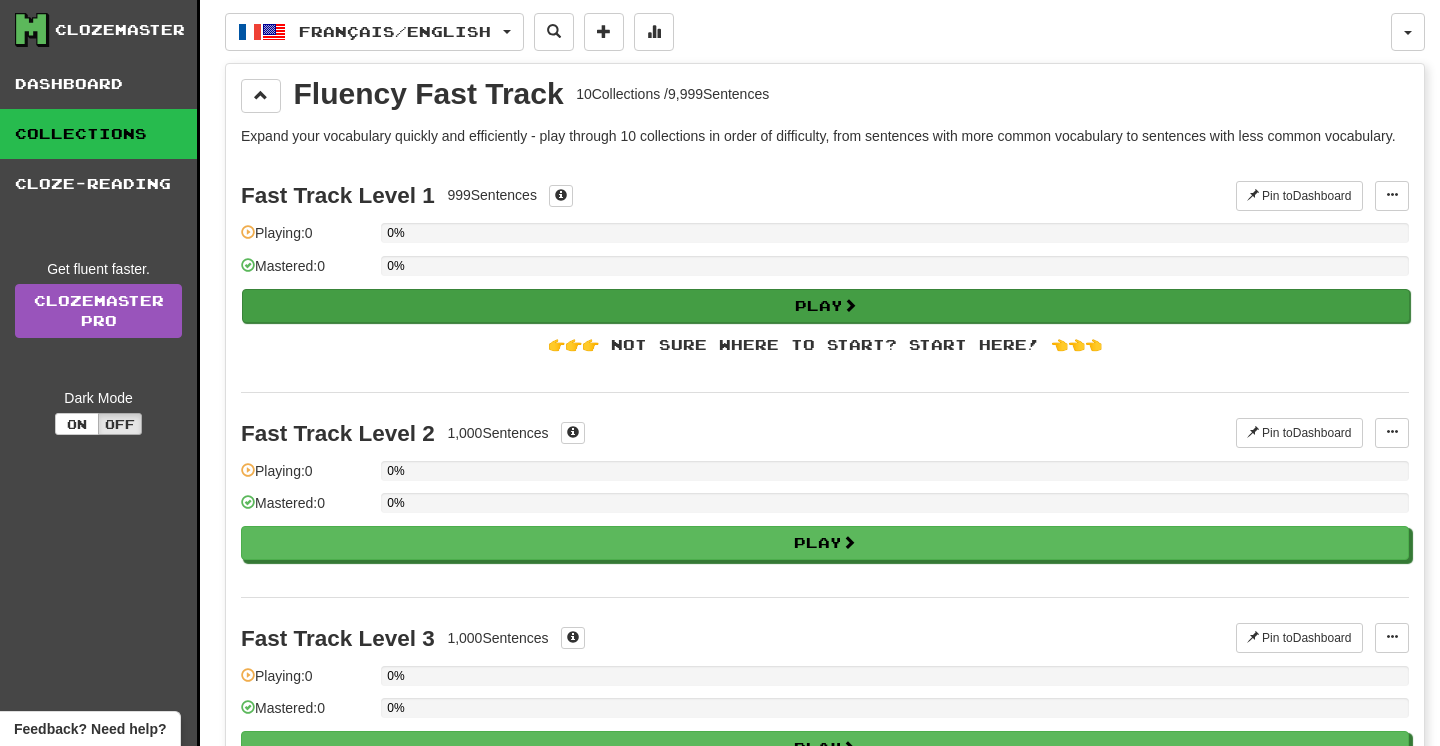 click on "Play" at bounding box center (826, 306) 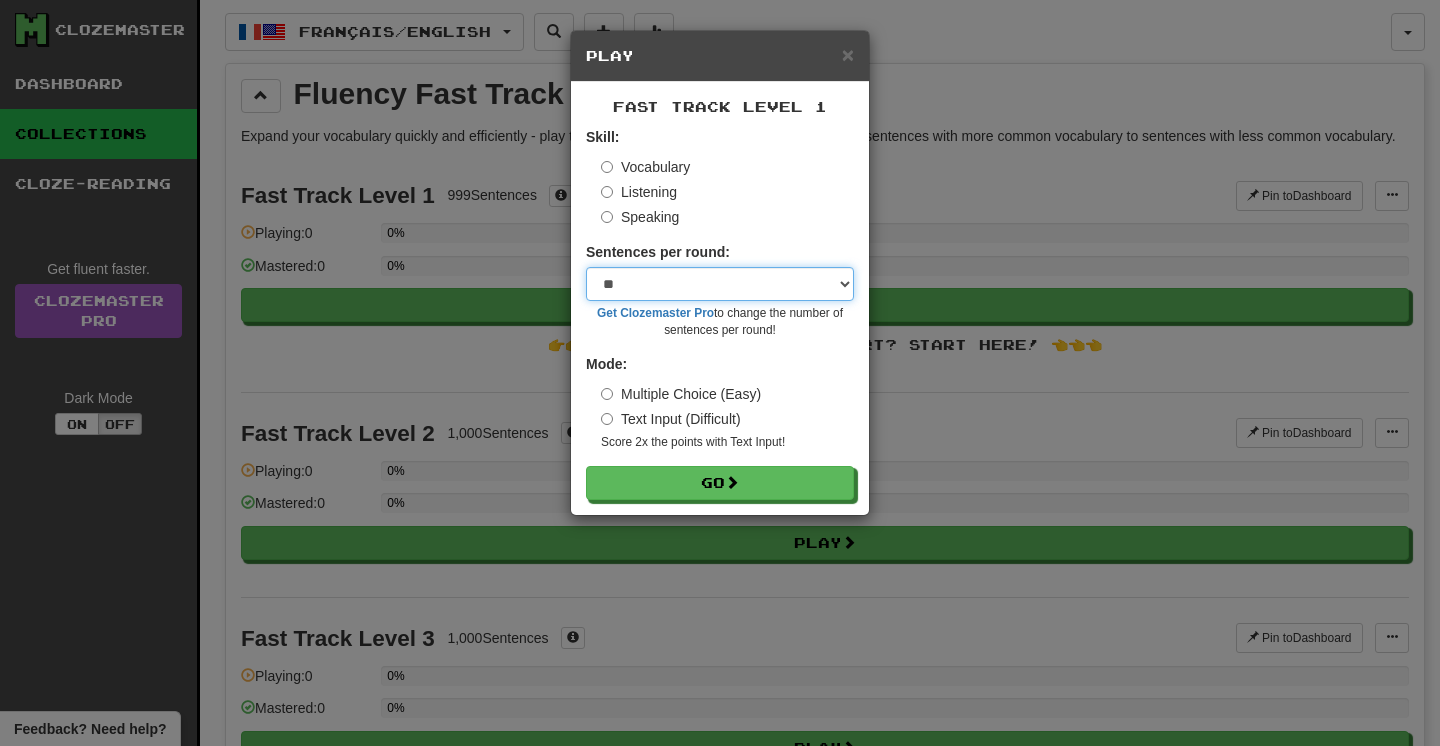 click on "* ** ** ** ** ** *** ********" at bounding box center [720, 284] 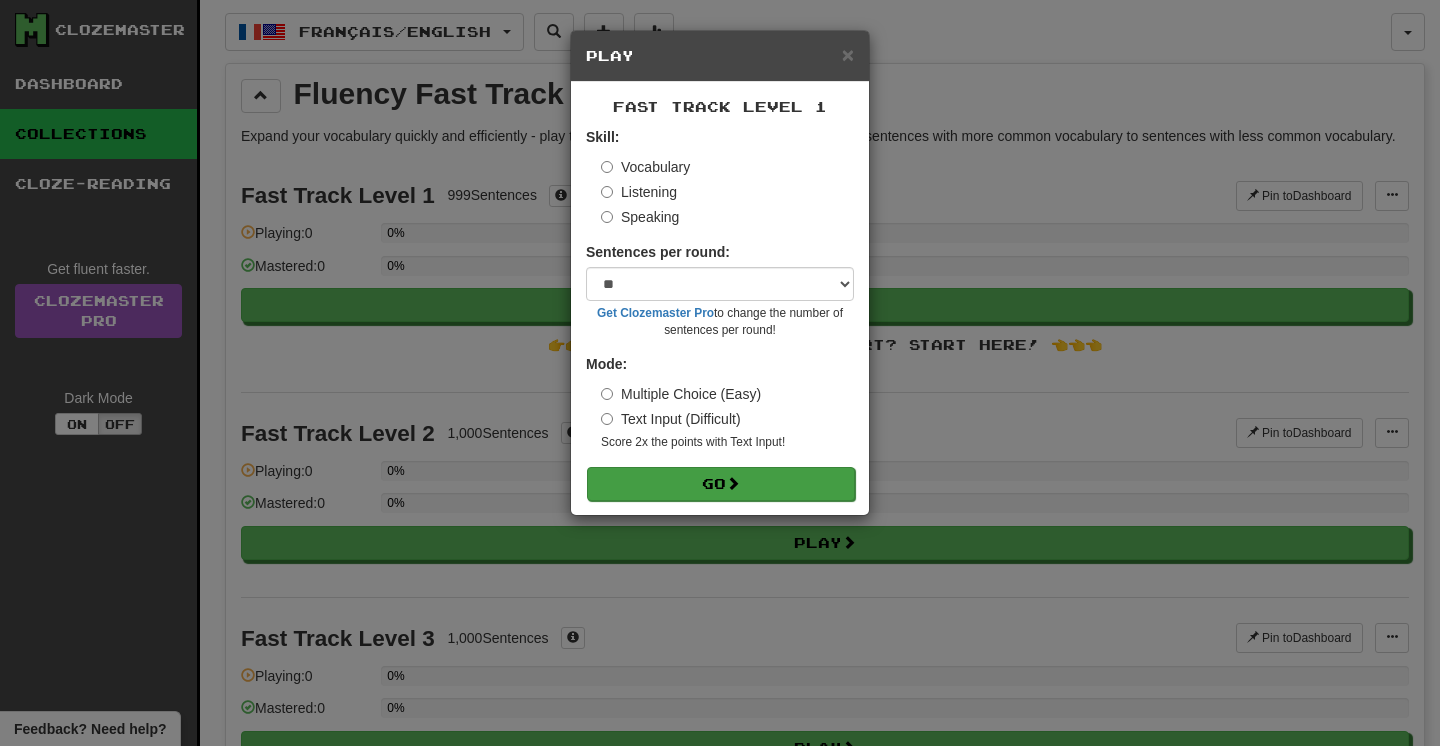 click on "Go" at bounding box center [721, 484] 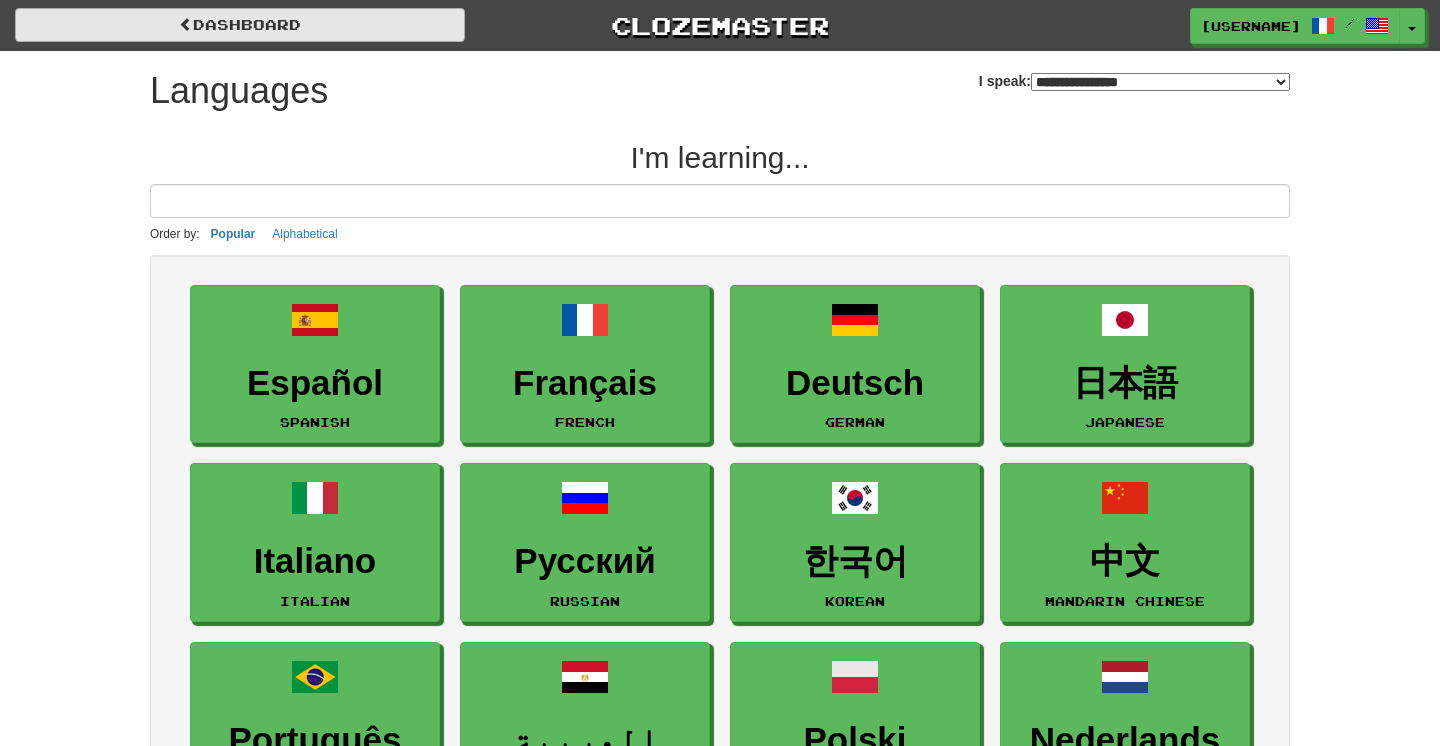 scroll, scrollTop: 0, scrollLeft: 0, axis: both 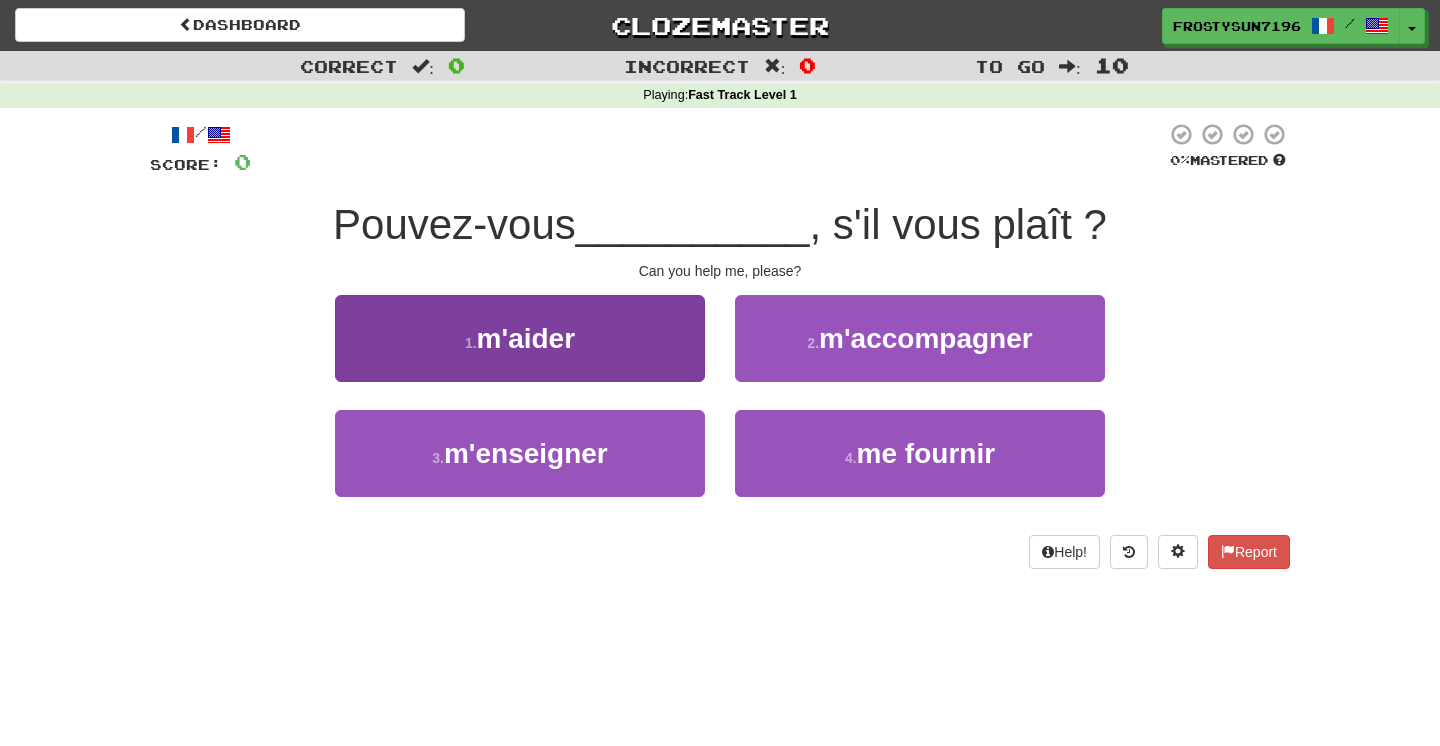 click on "1 .  m'aider" at bounding box center (520, 338) 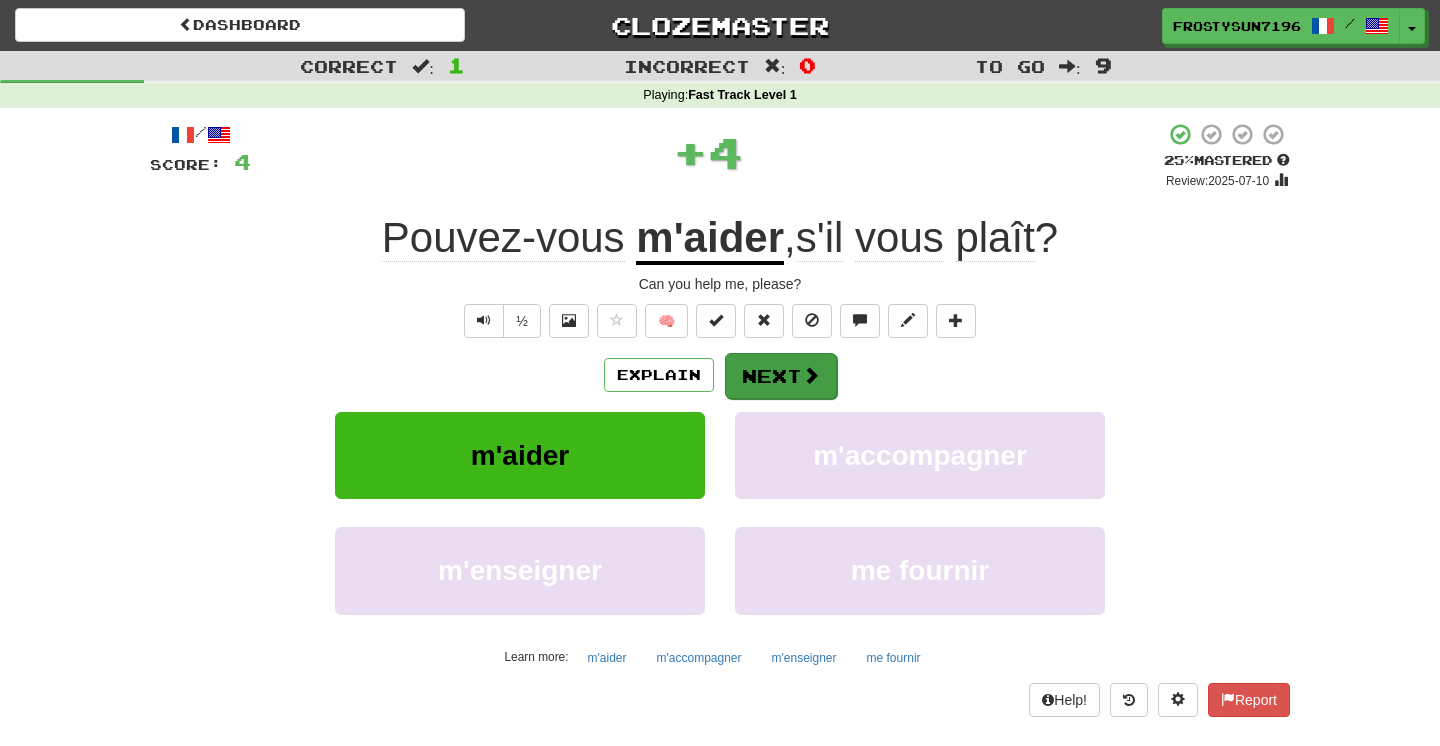 click at bounding box center [811, 375] 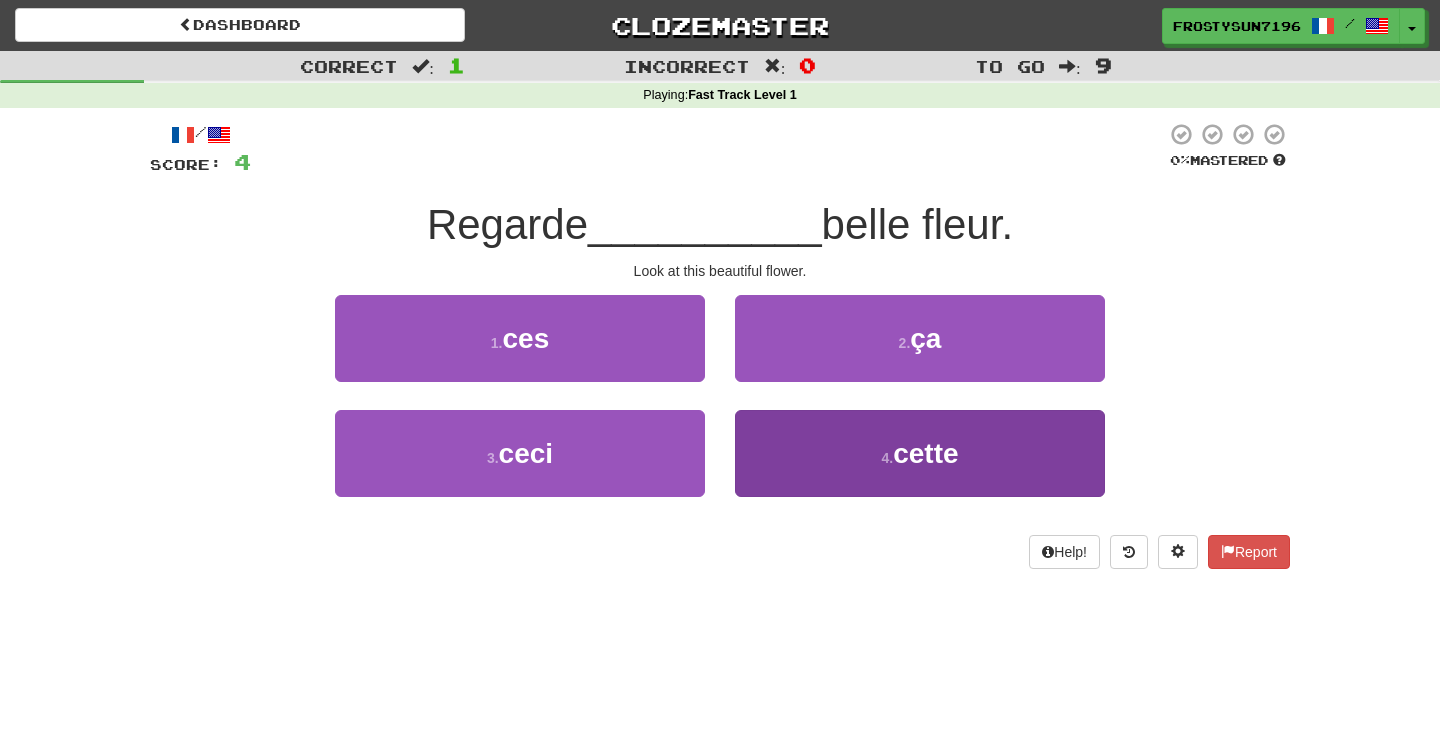 click on "4 .  cette" at bounding box center (520, 338) 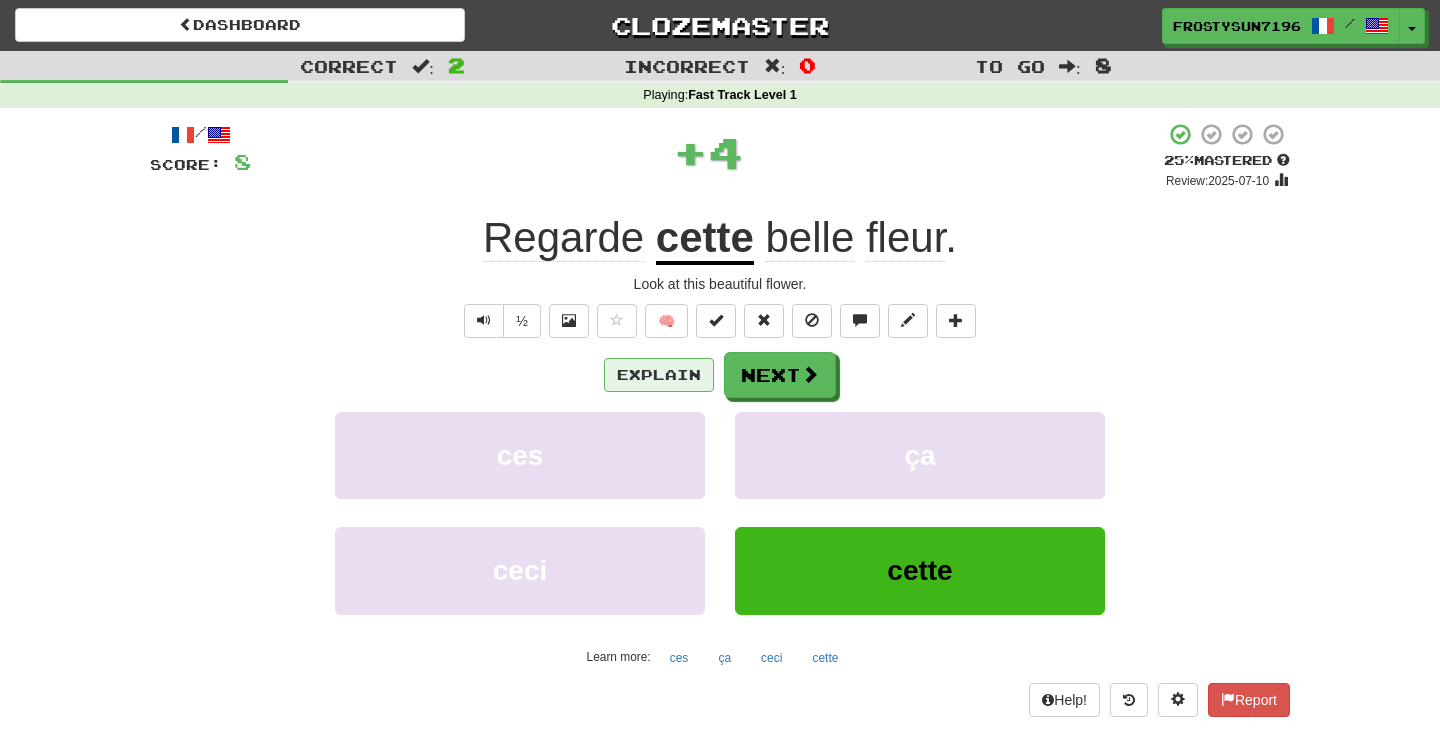 click on "Explain" at bounding box center (659, 375) 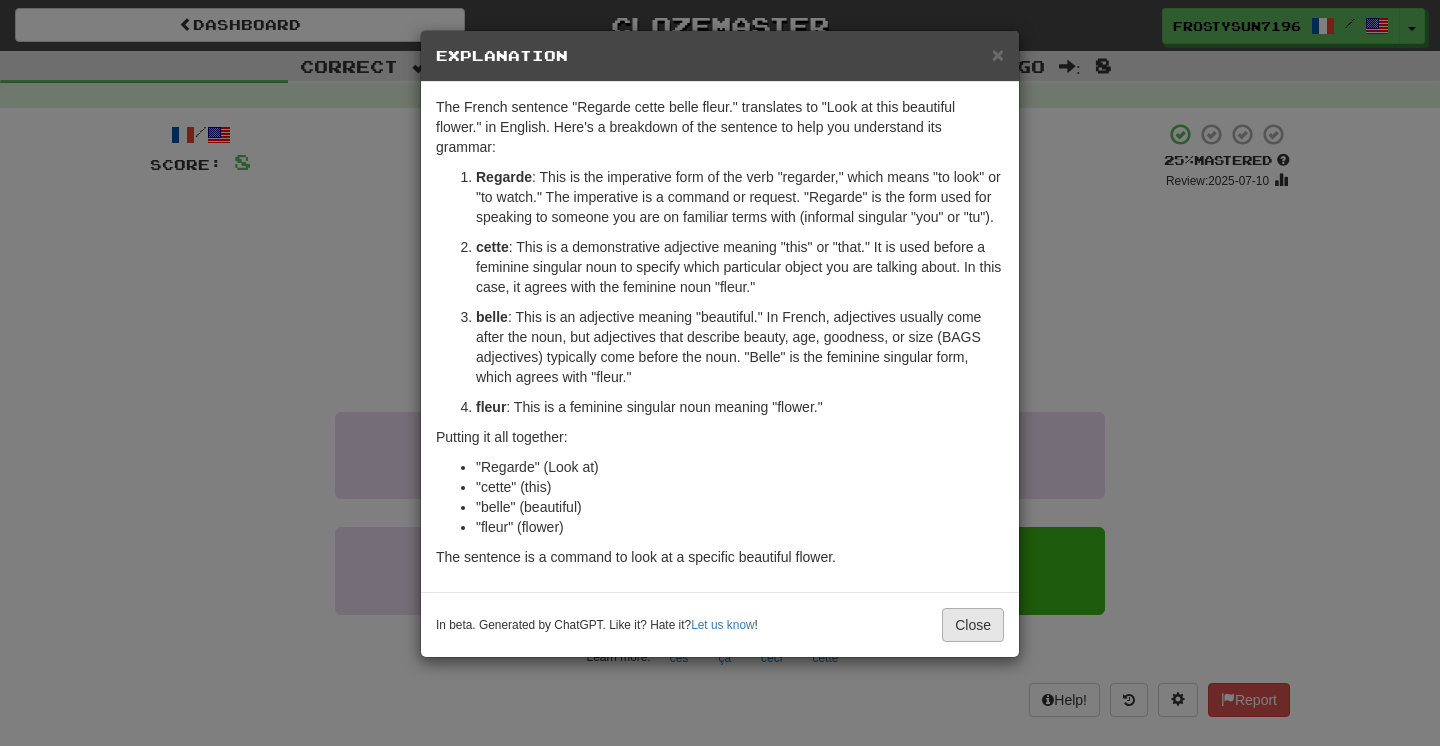 click on "Close" at bounding box center (973, 625) 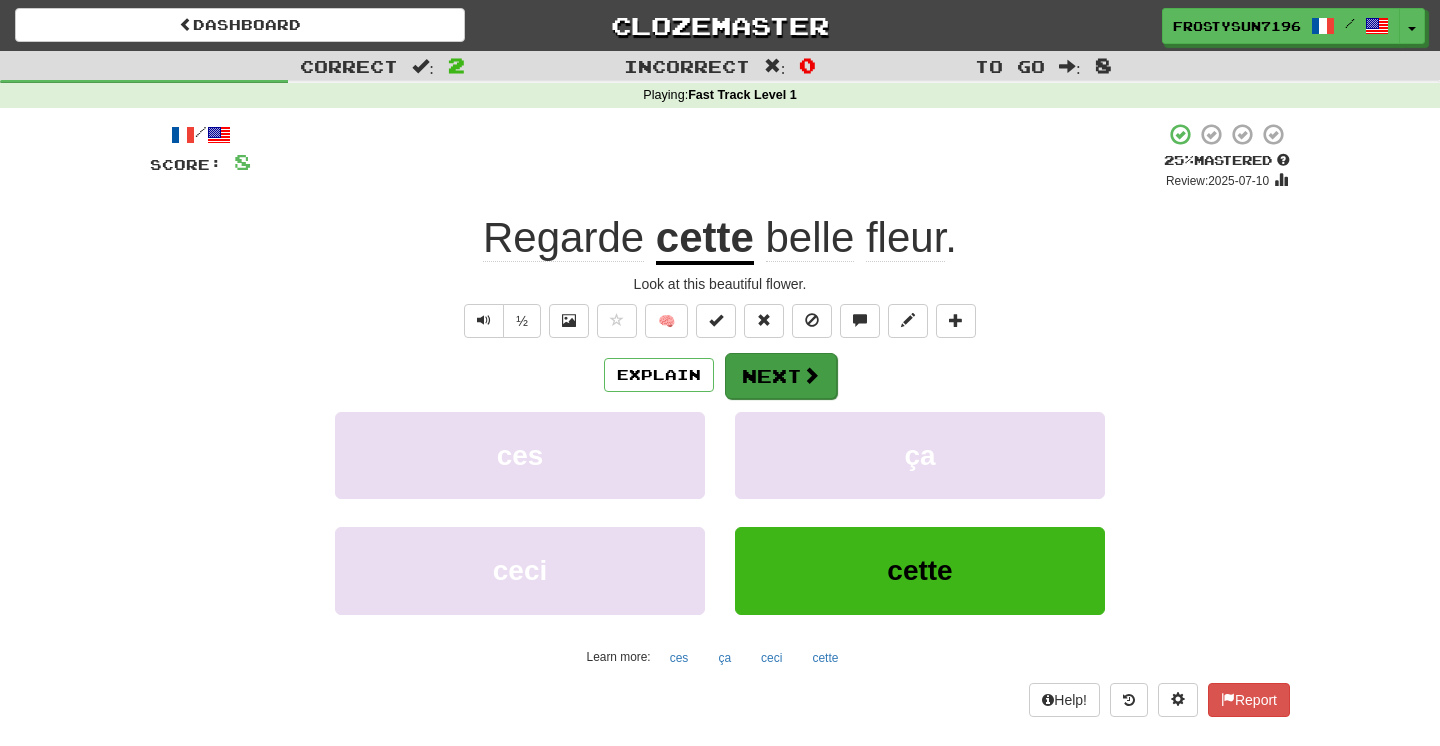 click on "Next" at bounding box center (781, 376) 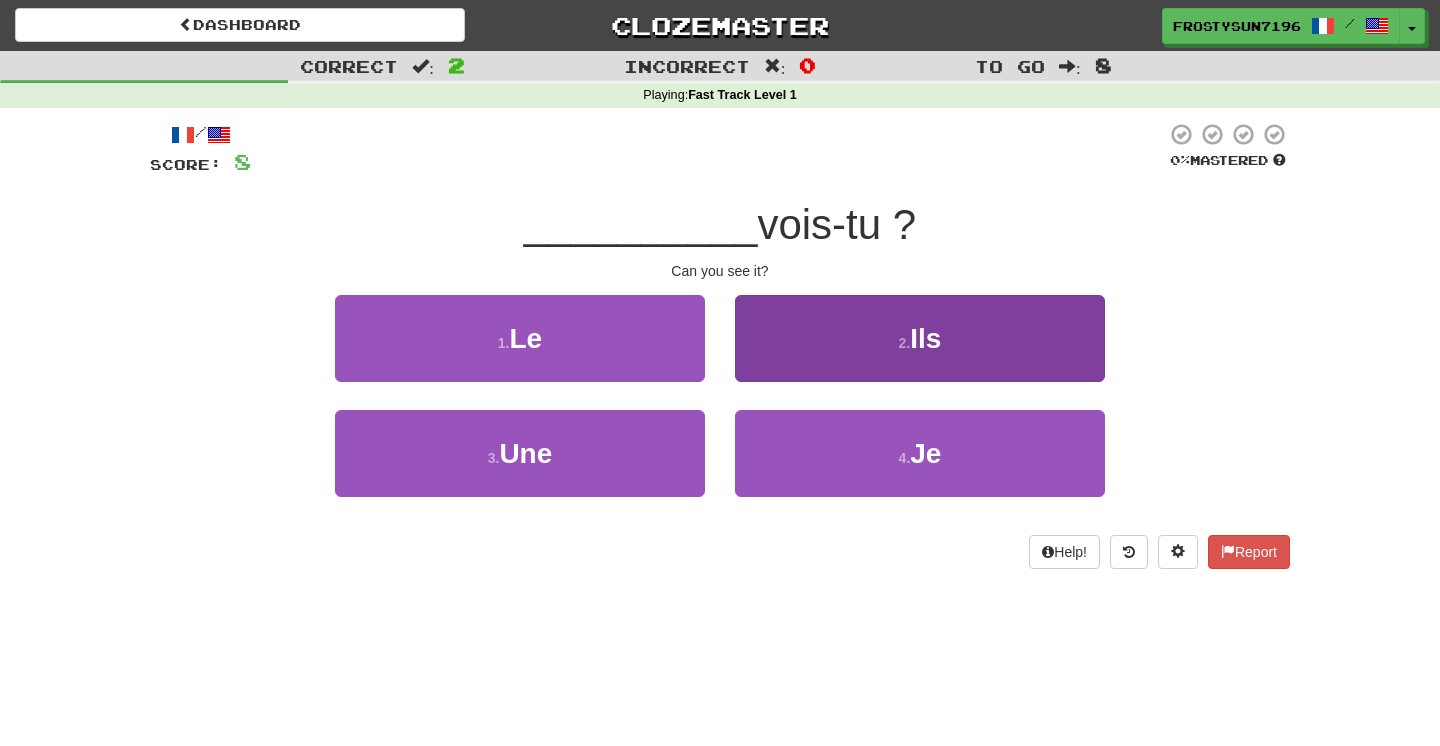 click on "2 .  Ils" at bounding box center (520, 338) 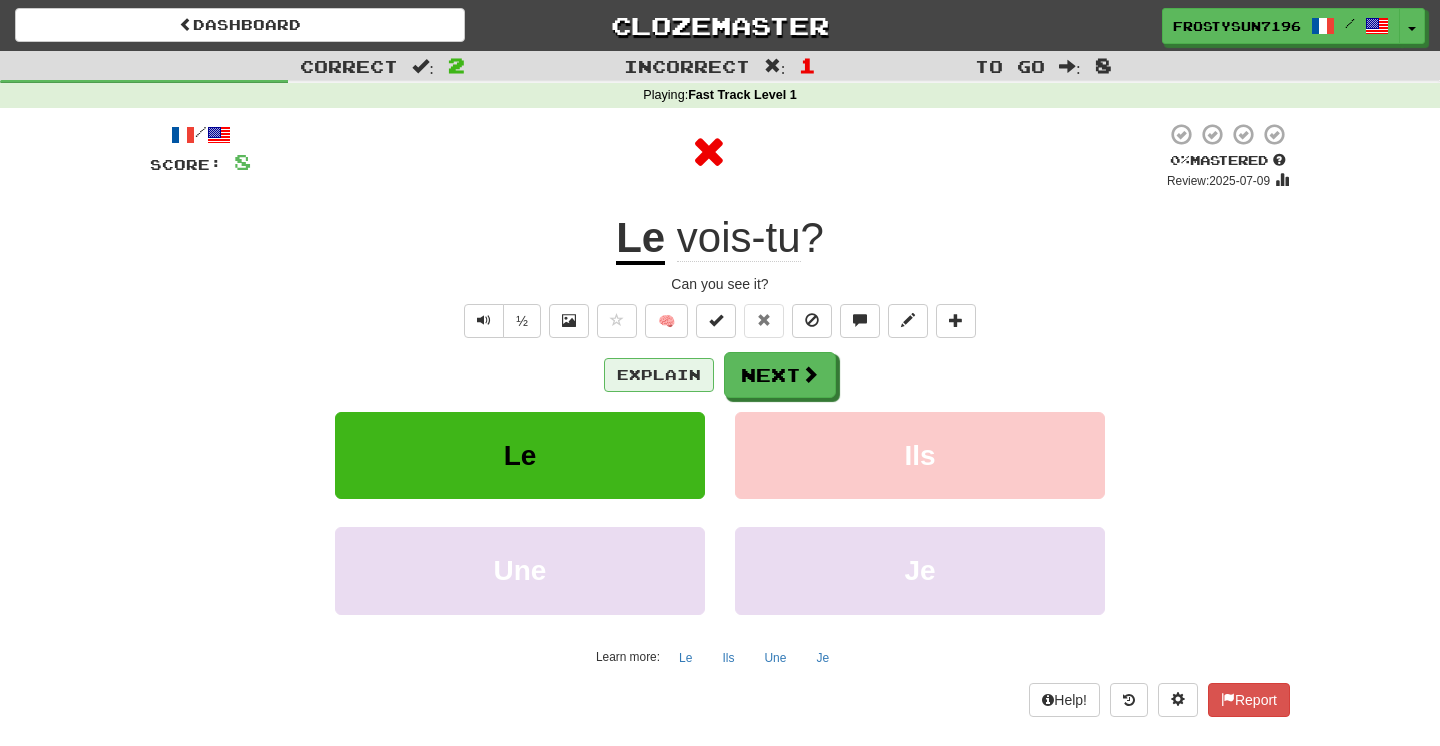 click on "Explain" at bounding box center [659, 375] 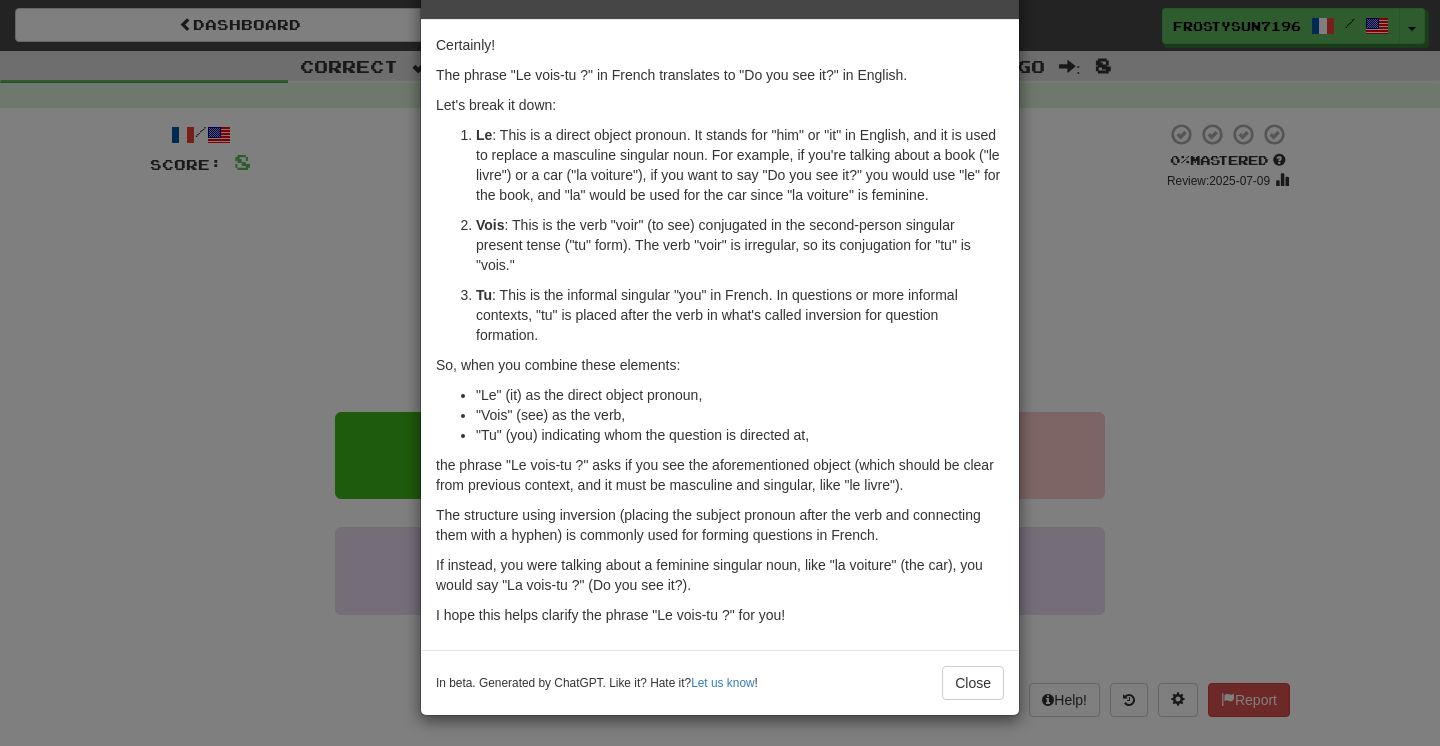 scroll, scrollTop: 68, scrollLeft: 0, axis: vertical 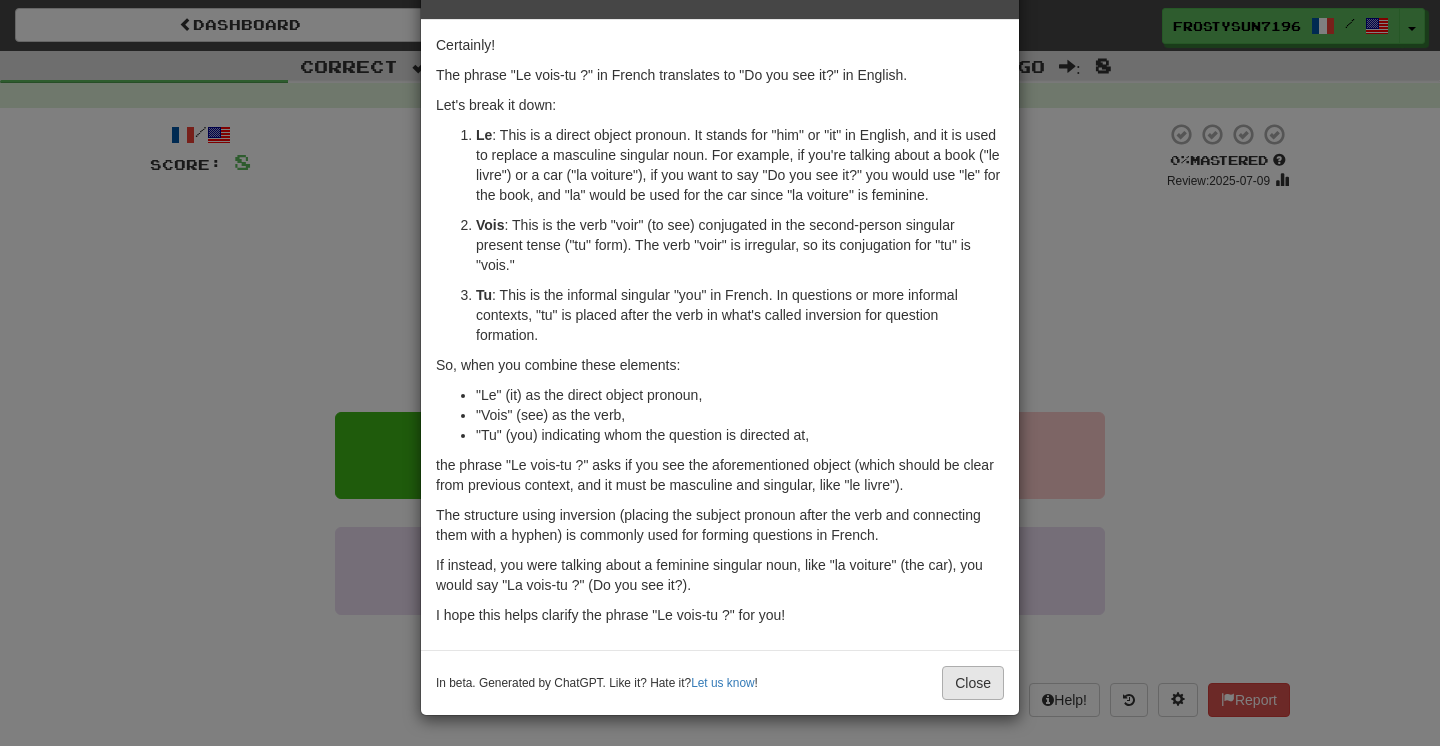 click on "Close" at bounding box center [973, 683] 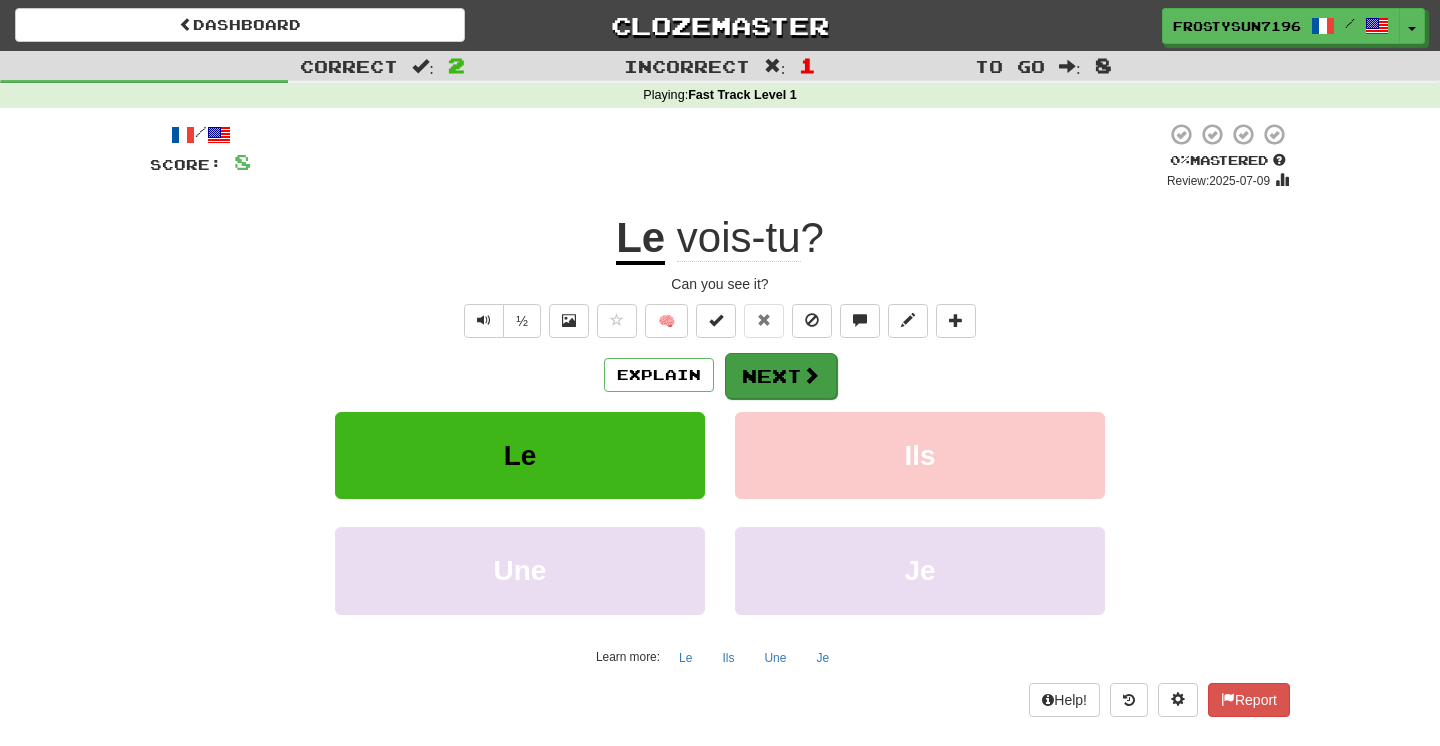 click on "Next" at bounding box center [781, 376] 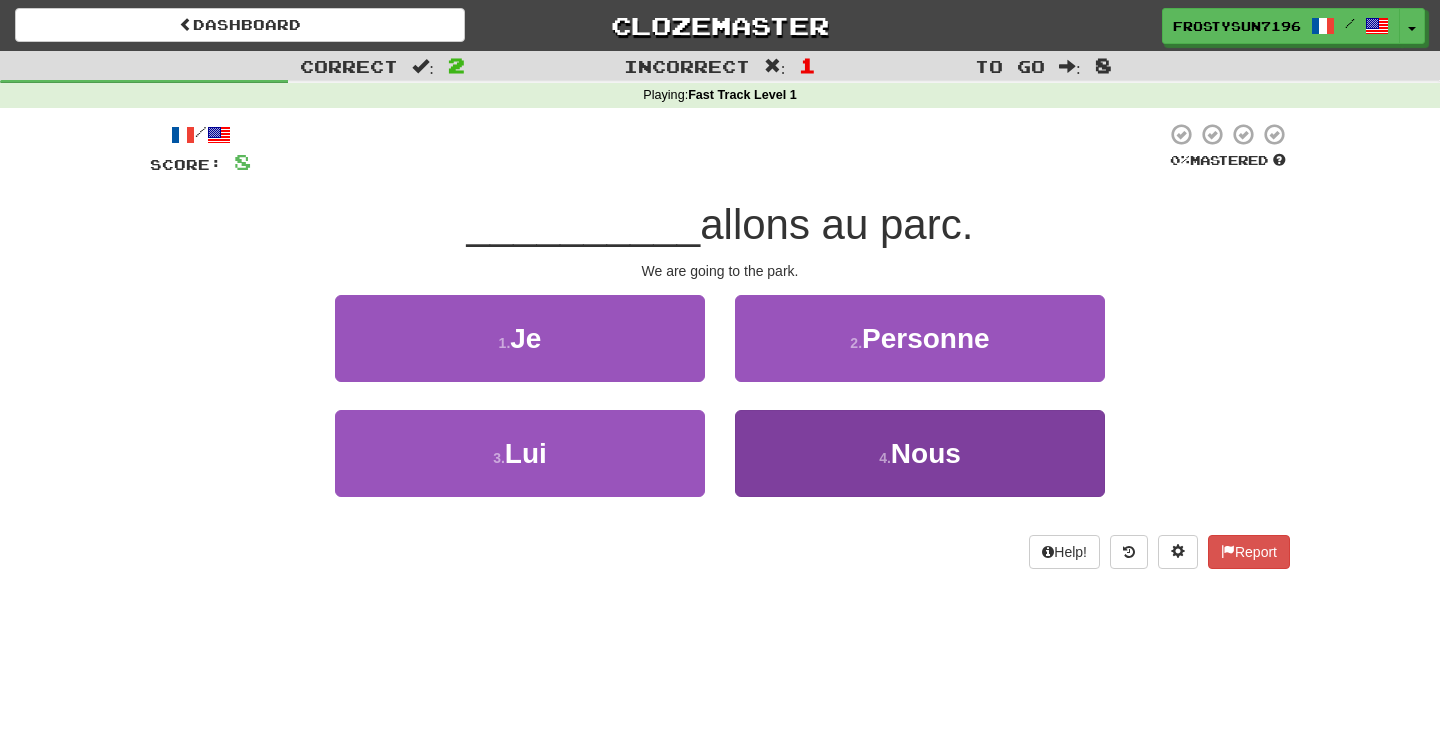 click on "4 .  Nous" at bounding box center [520, 338] 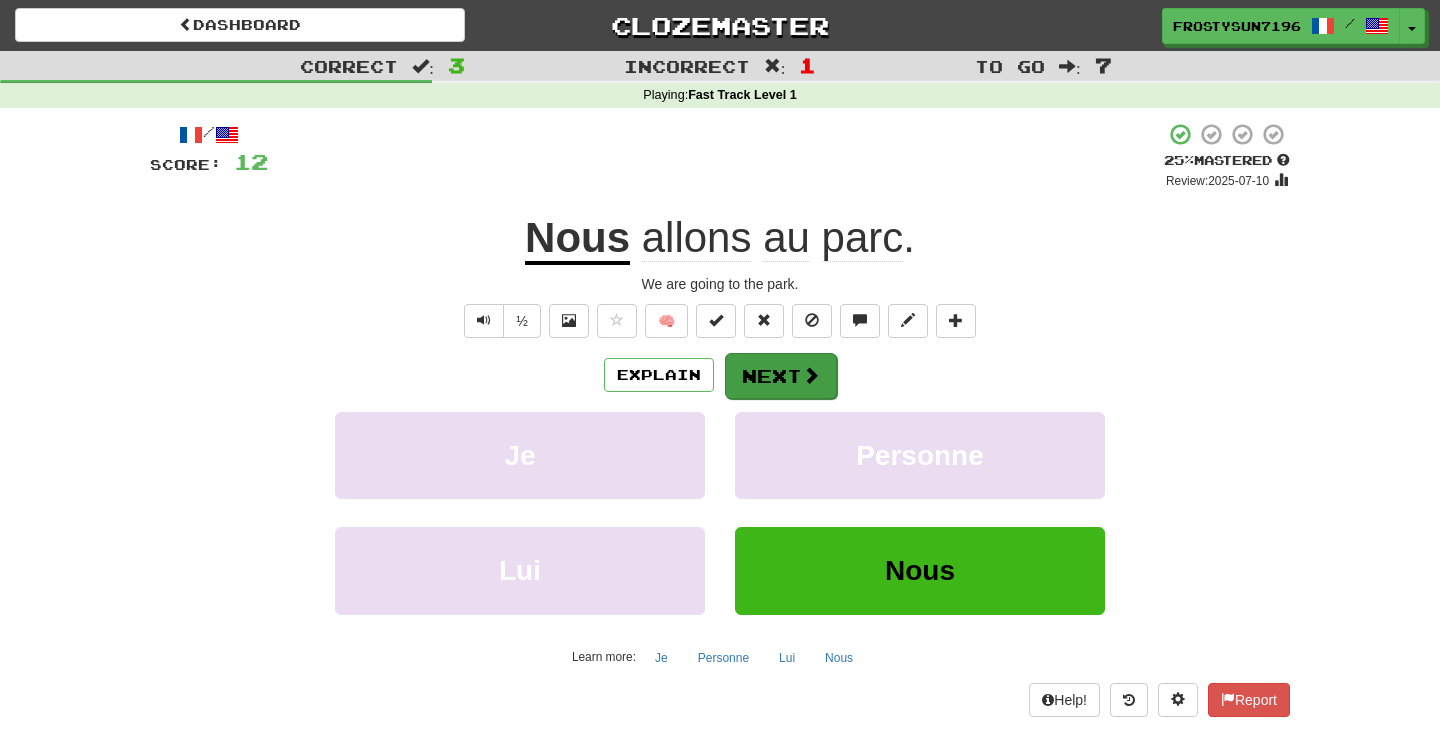 click on "Next" at bounding box center [781, 376] 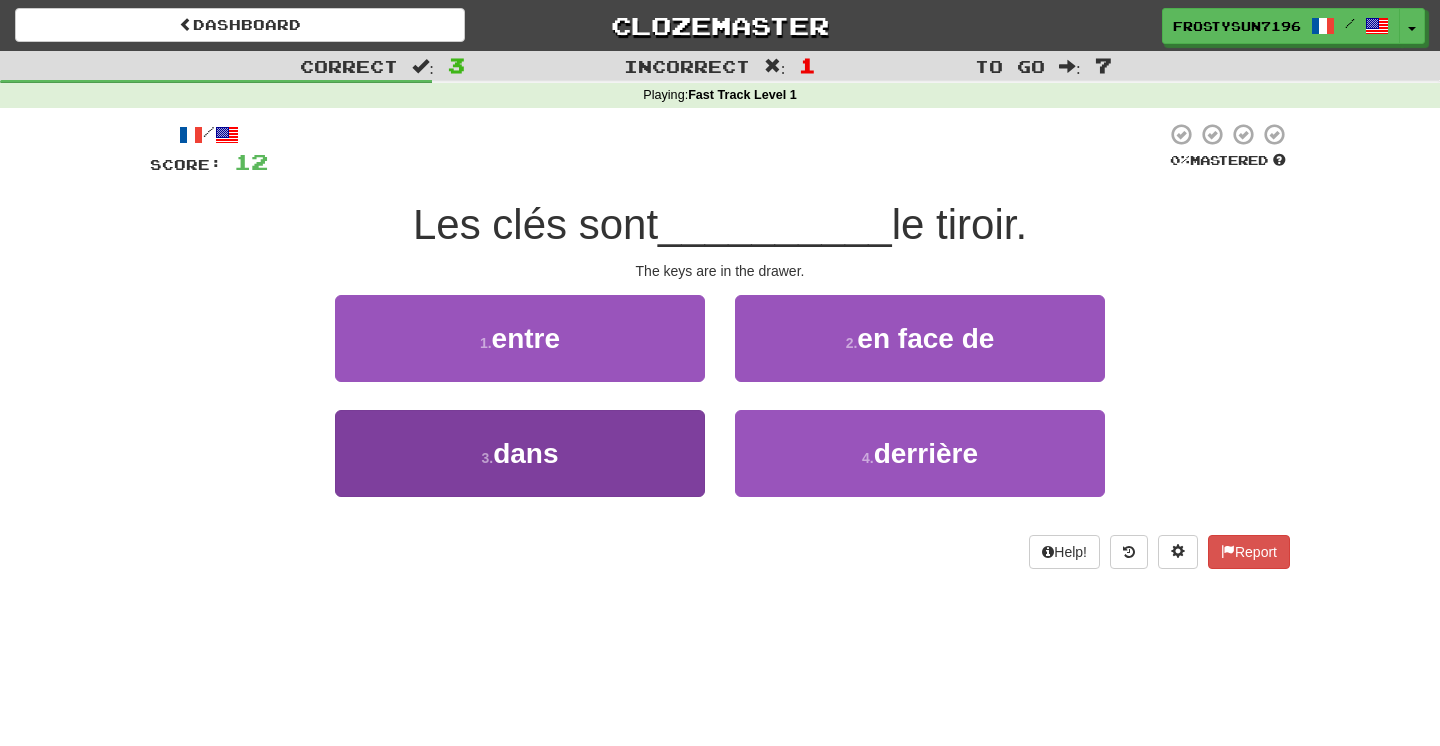 click on "3 .  dans" at bounding box center [520, 338] 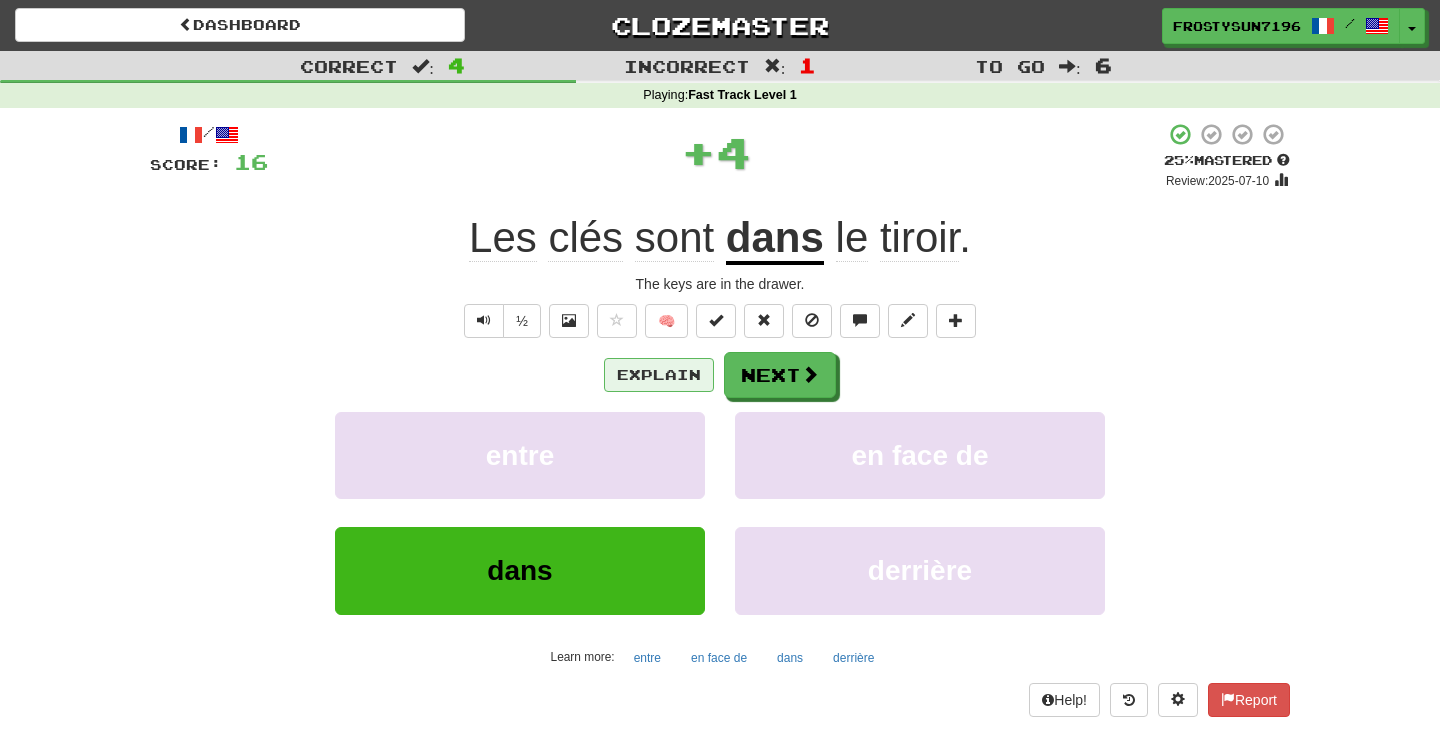 click on "Explain" at bounding box center (659, 375) 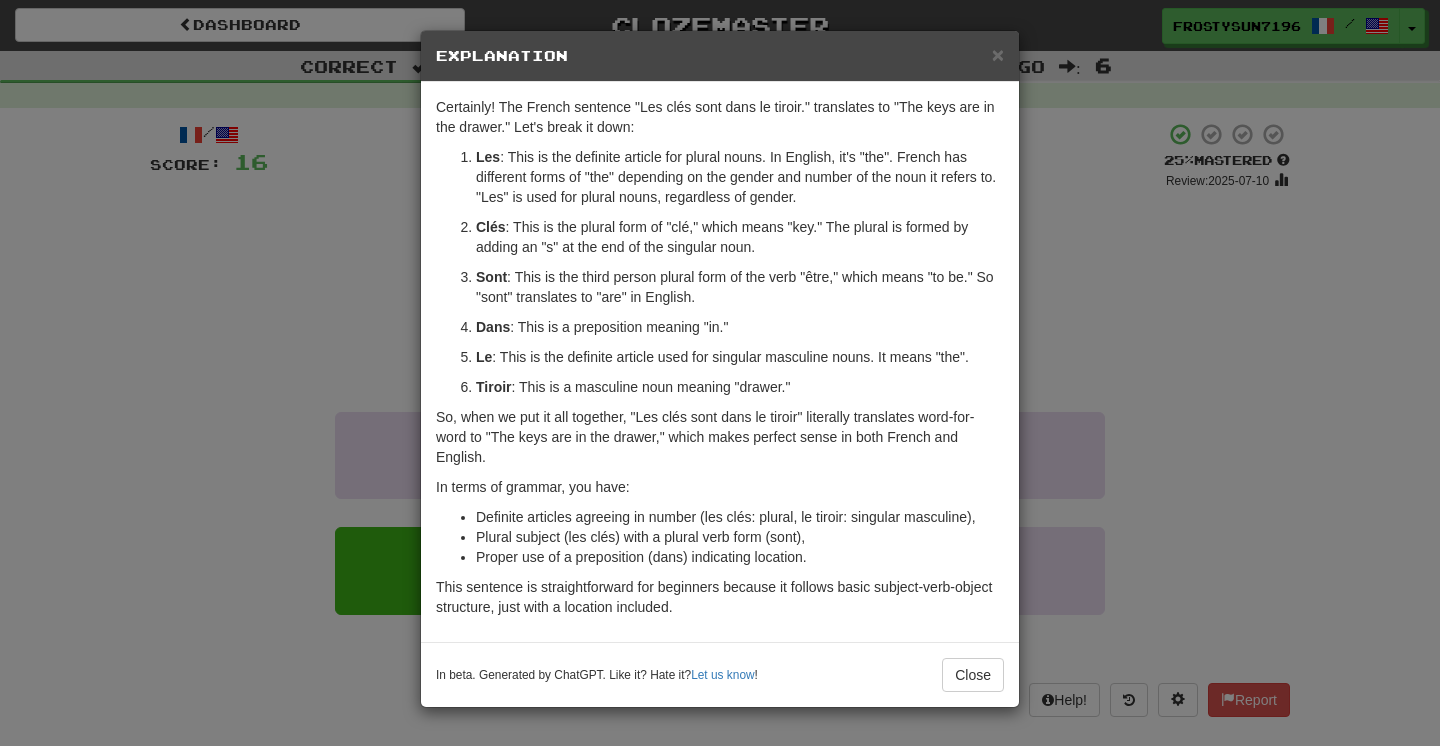 click on "Explanation" at bounding box center [720, 56] 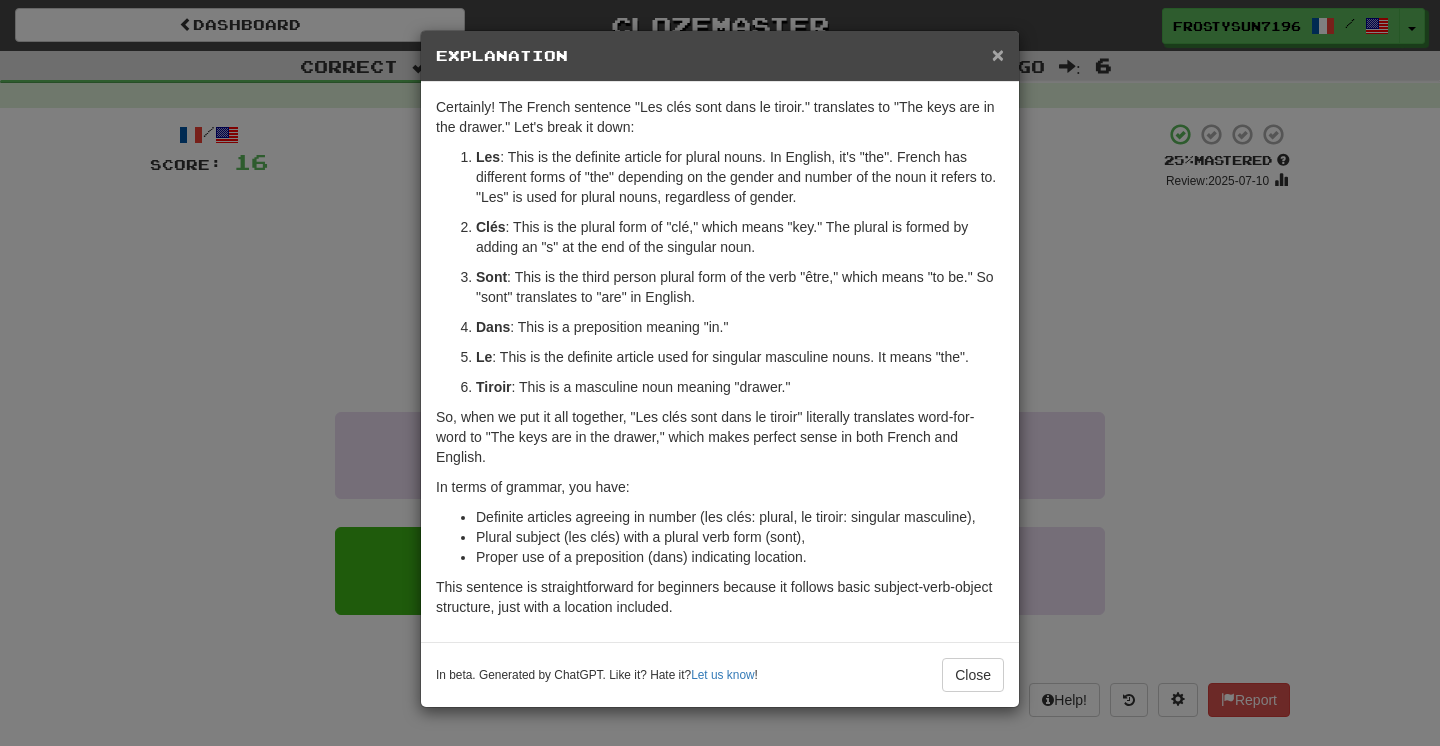 click on "×" at bounding box center [998, 54] 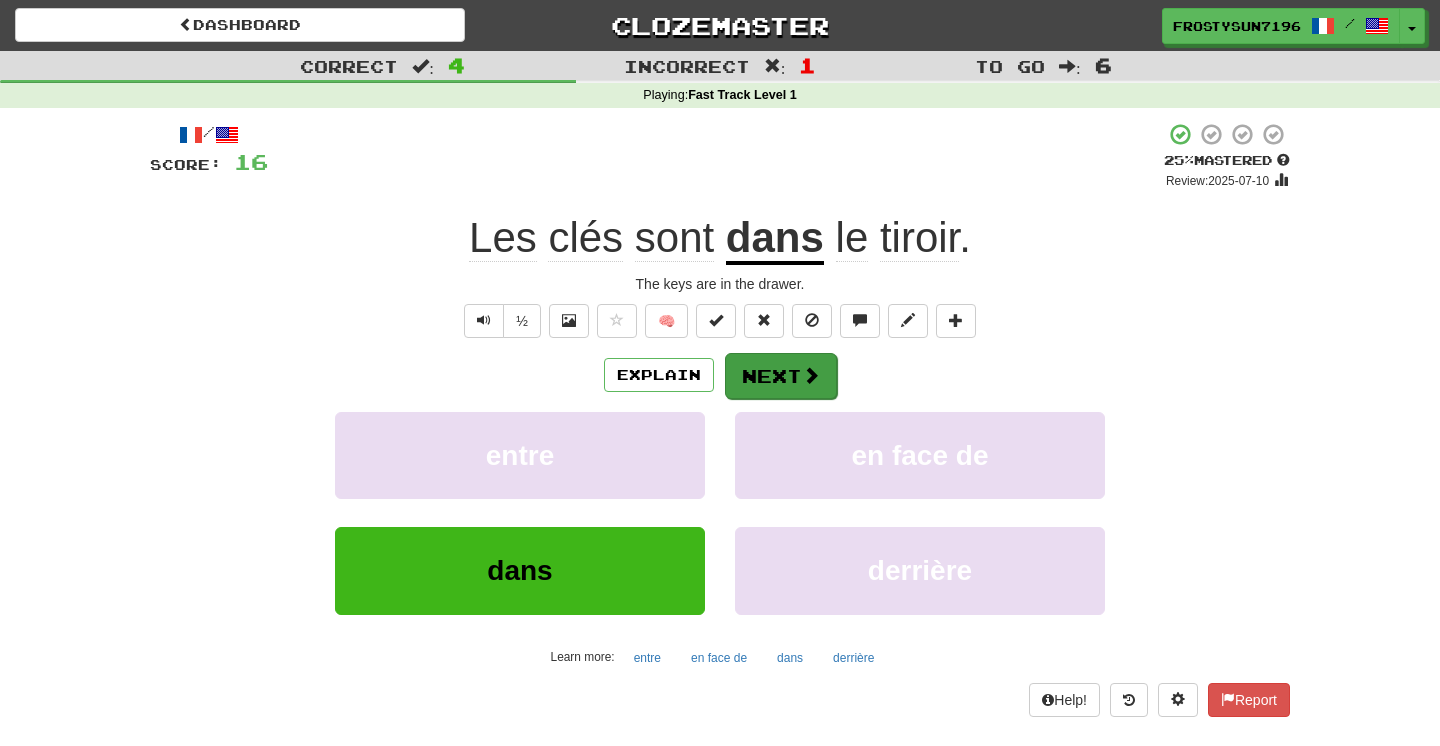 click on "Next" at bounding box center (781, 376) 